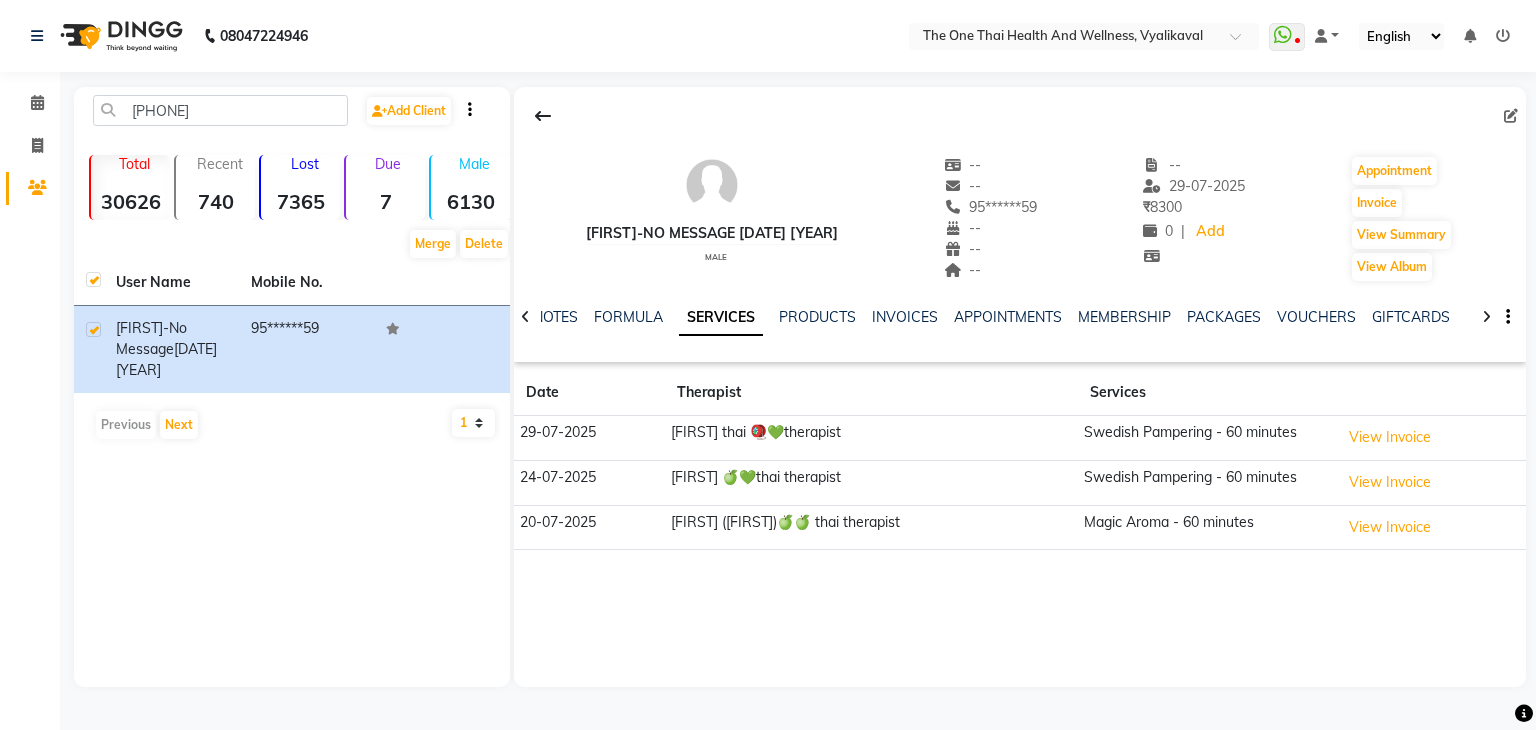 scroll, scrollTop: 0, scrollLeft: 0, axis: both 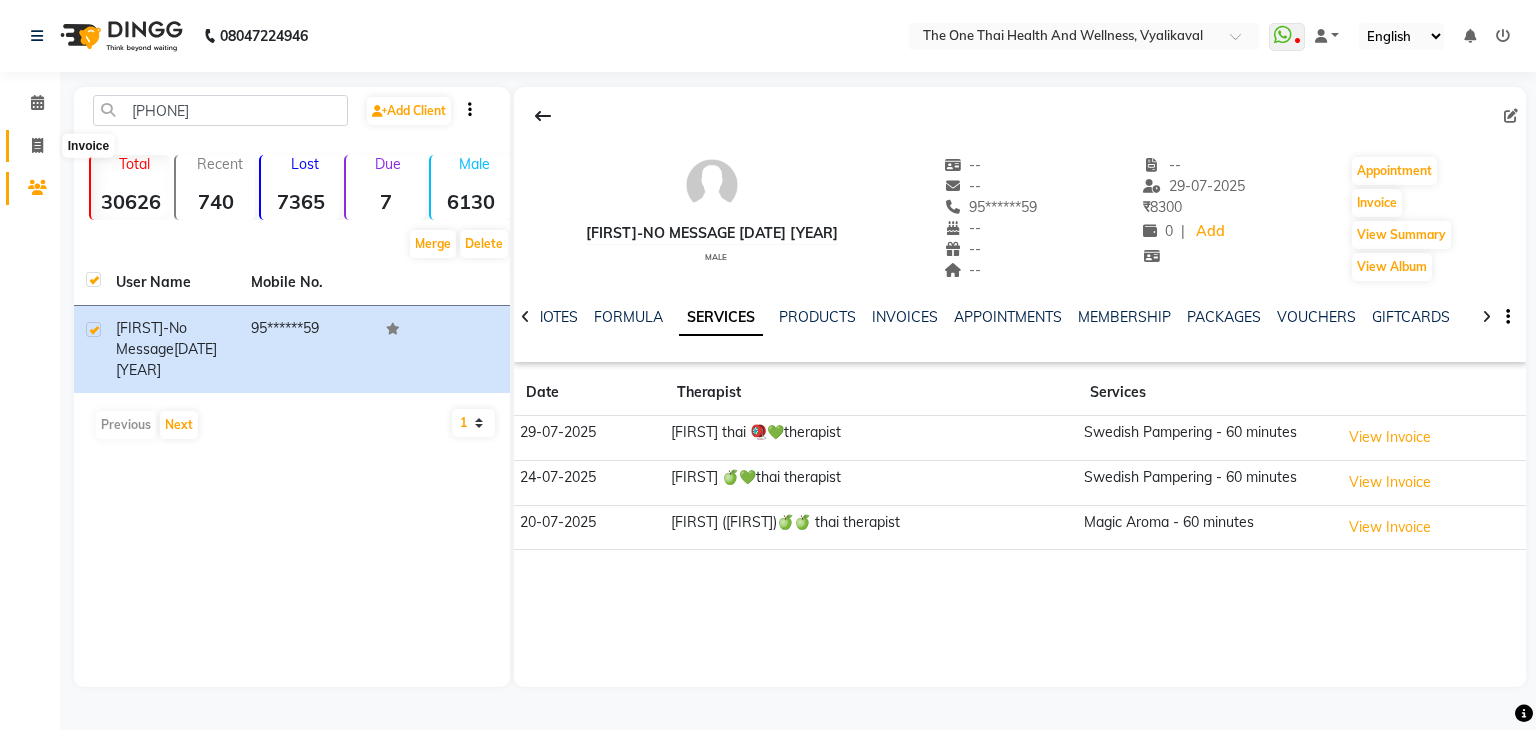 click 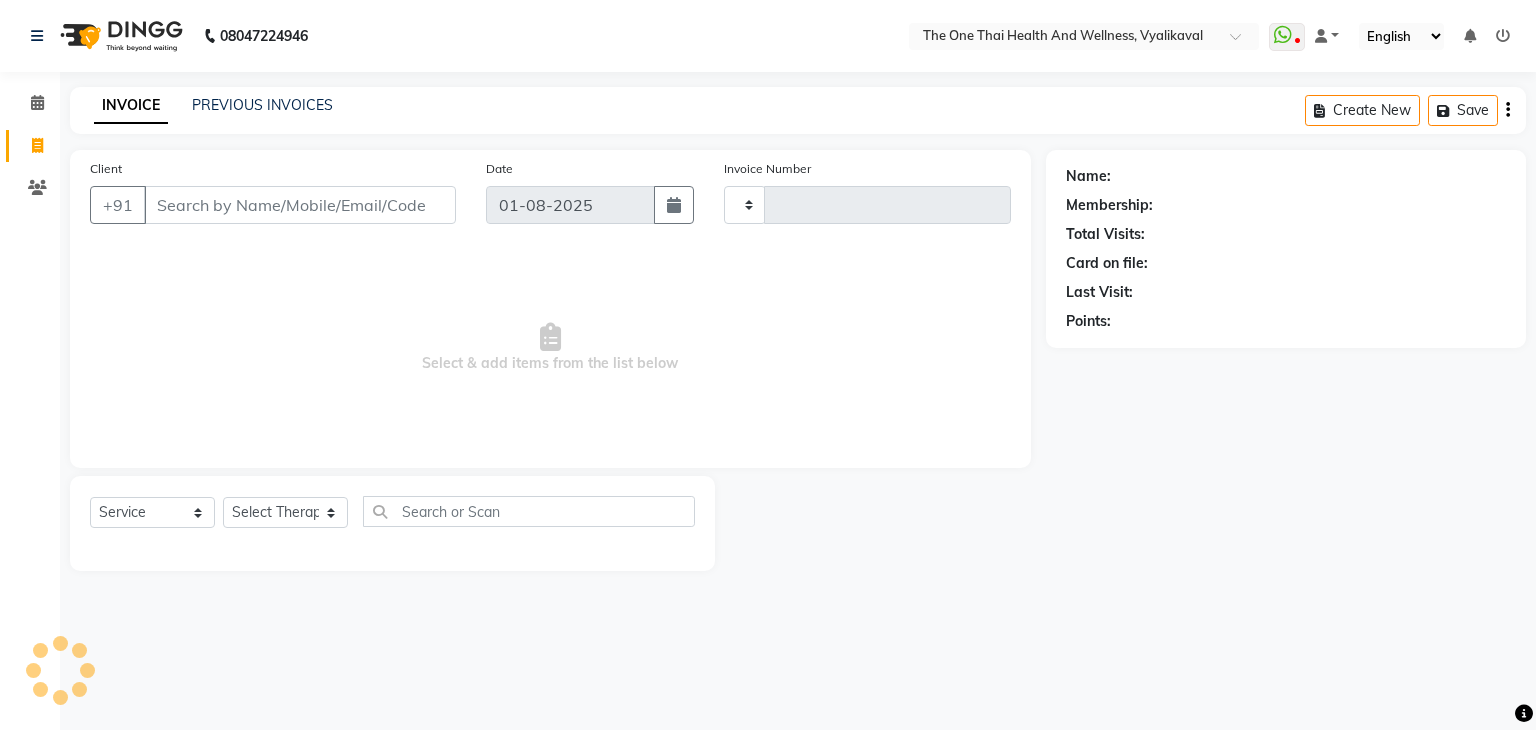type on "1670" 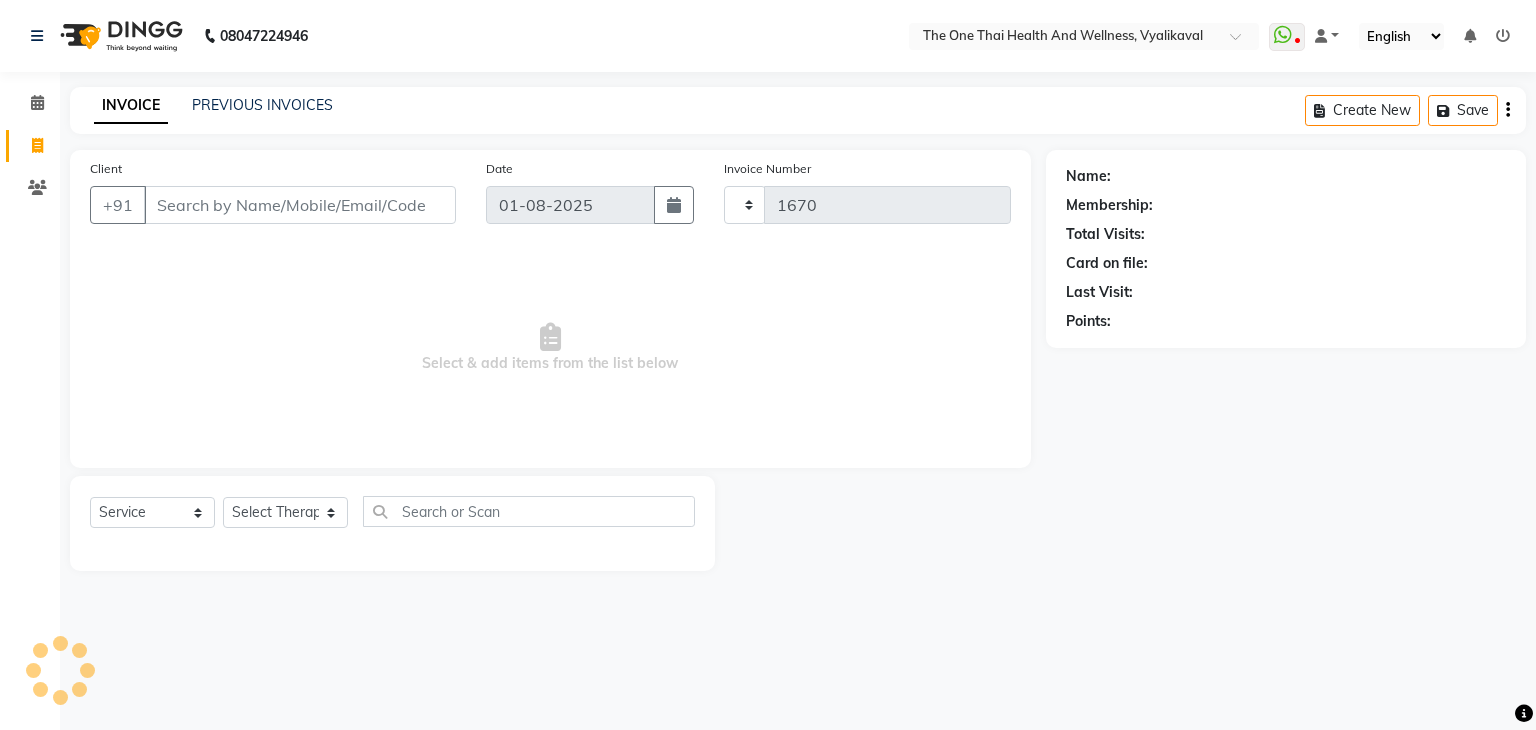 select on "5972" 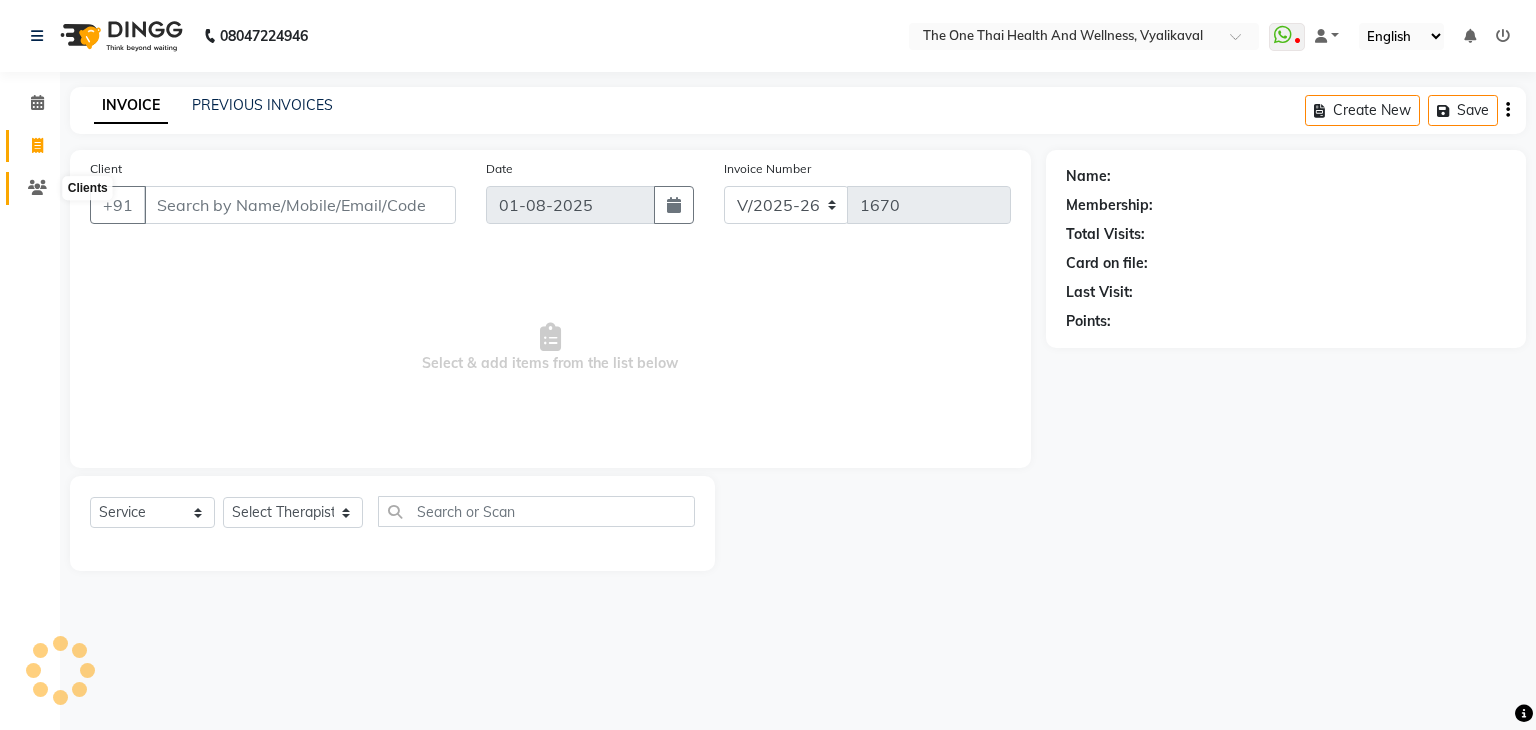 click 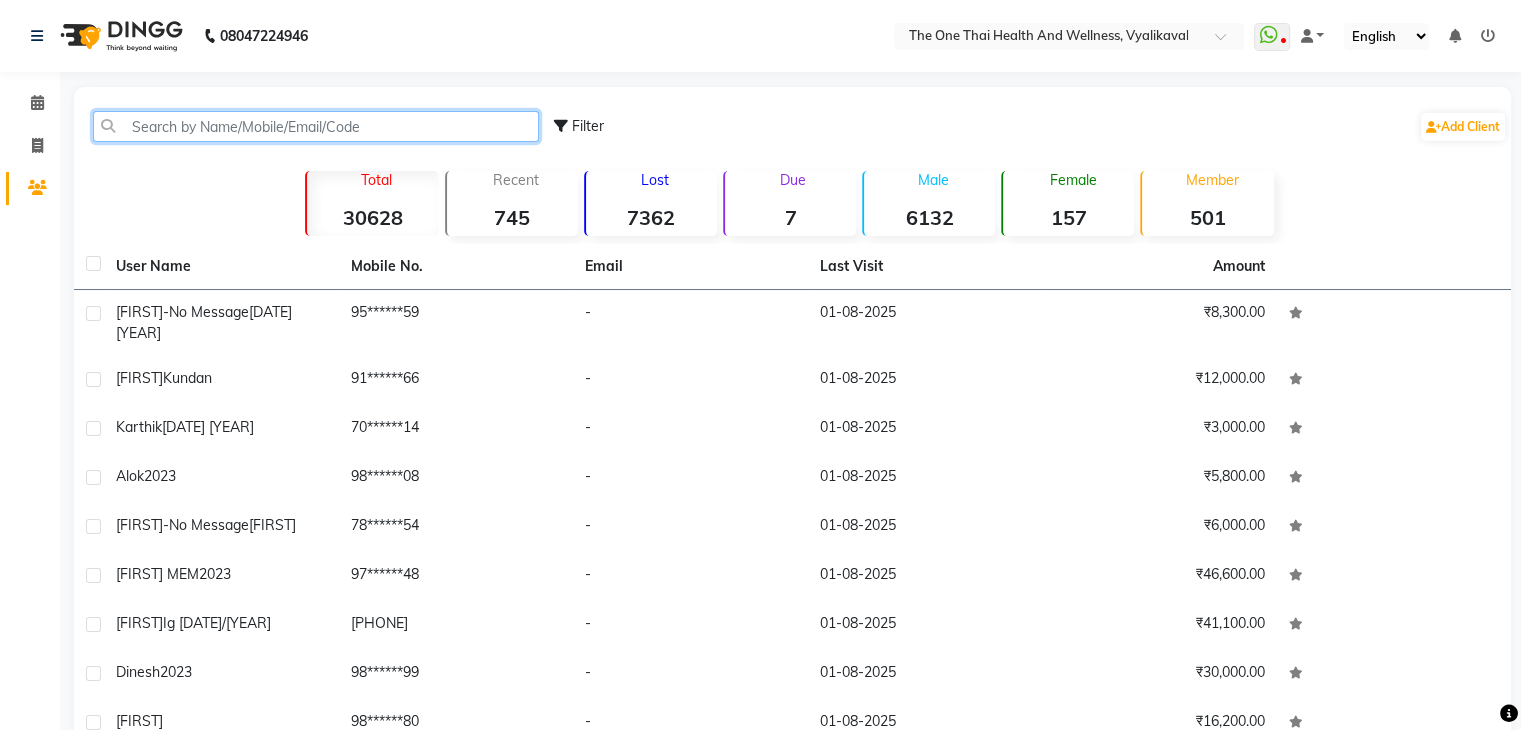 click 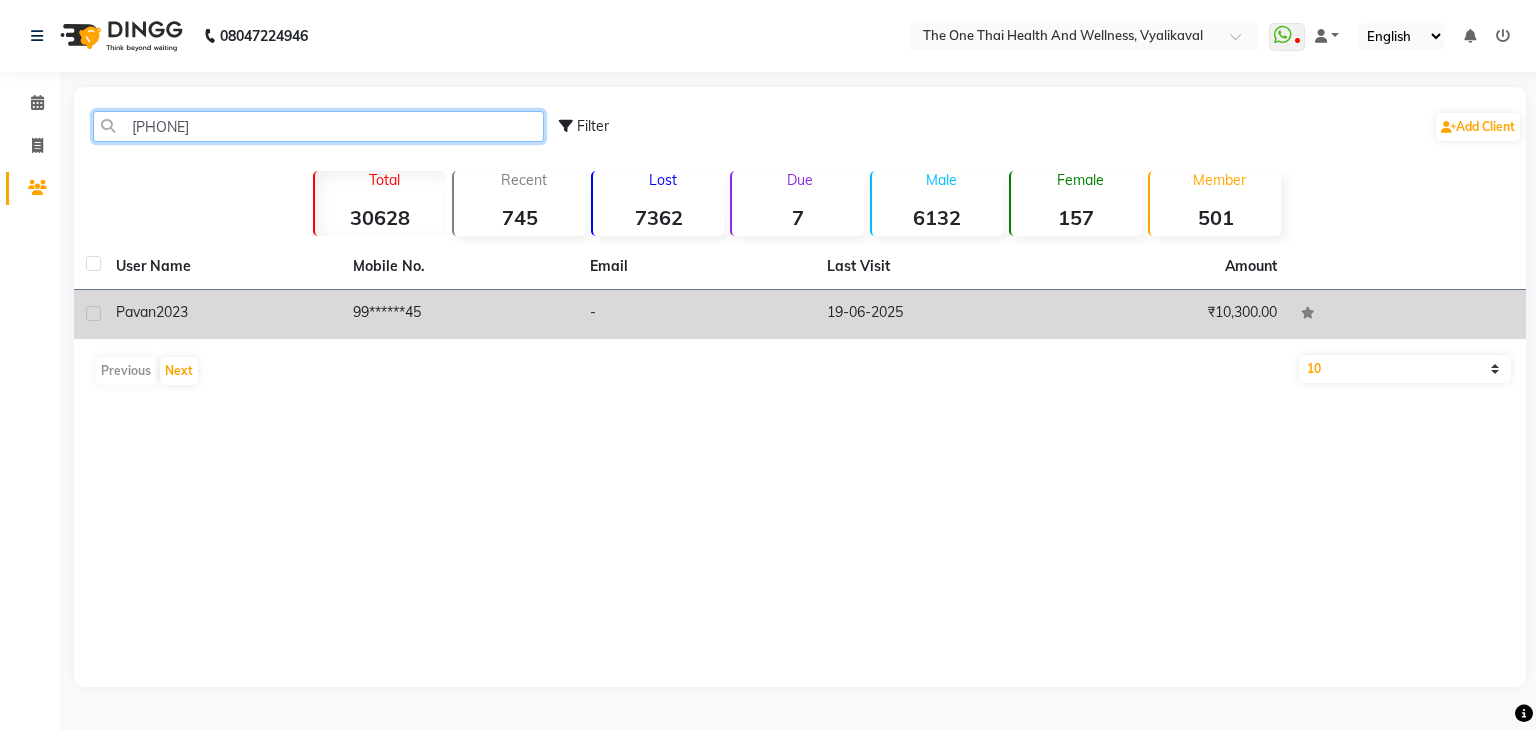 type on "[PHONE]" 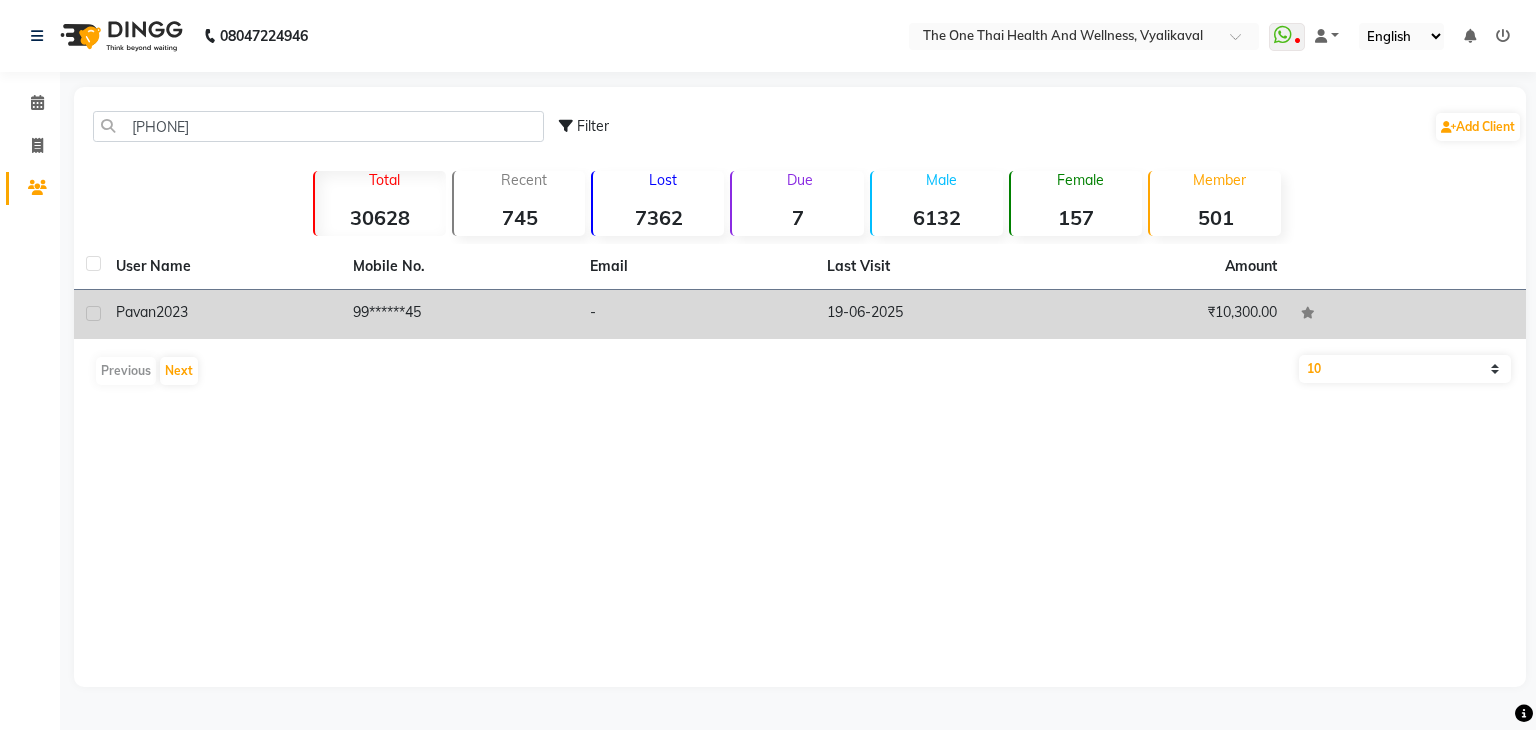click 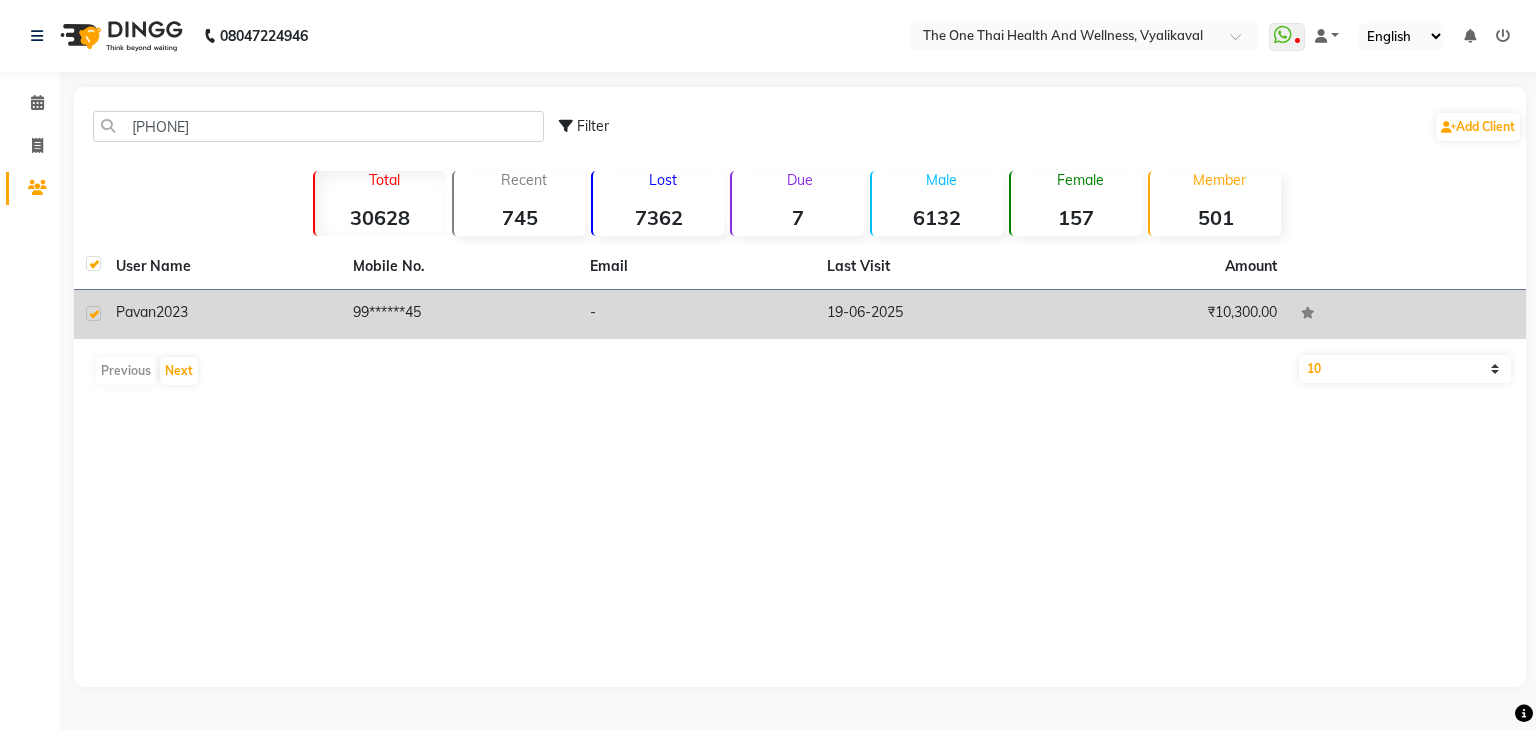 checkbox on "true" 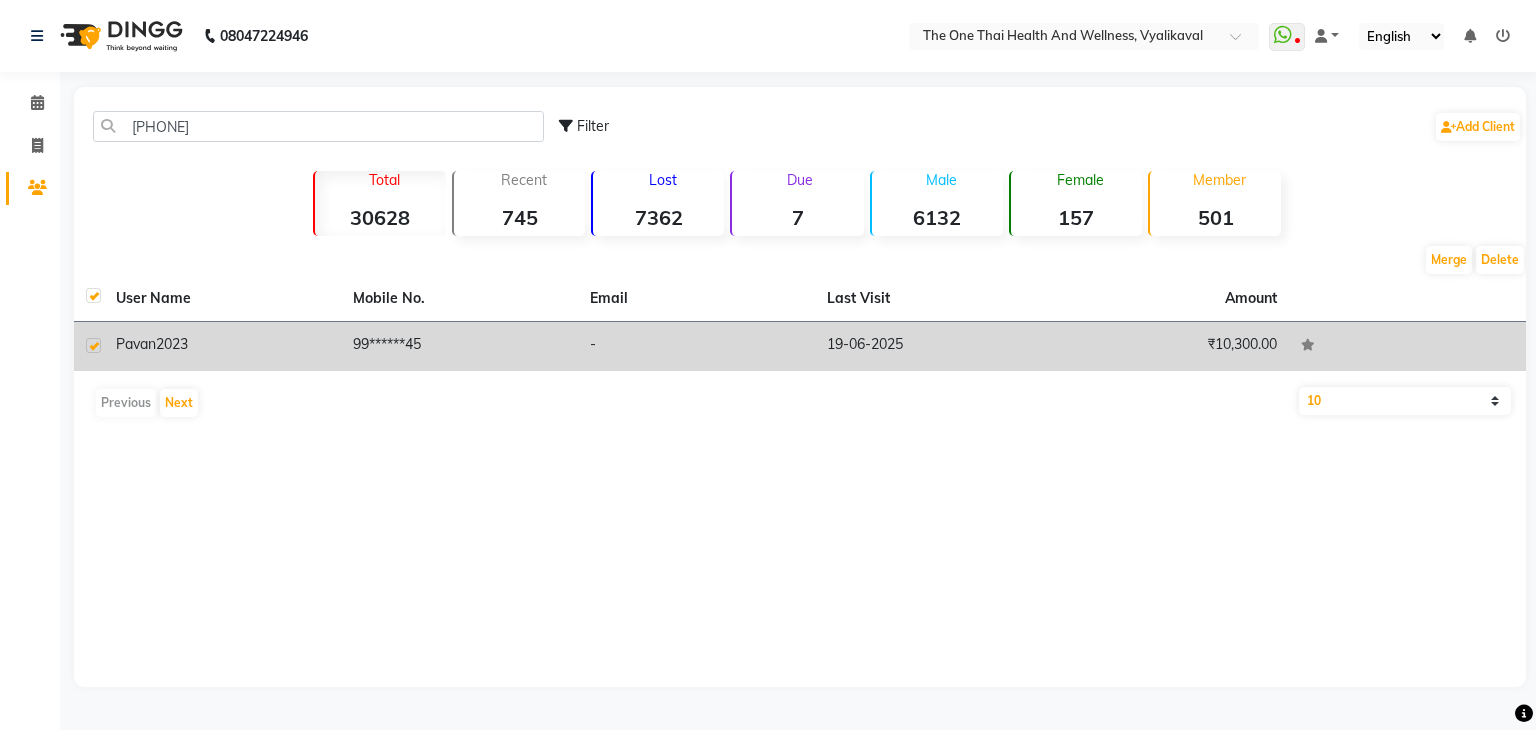 click on "pavan" 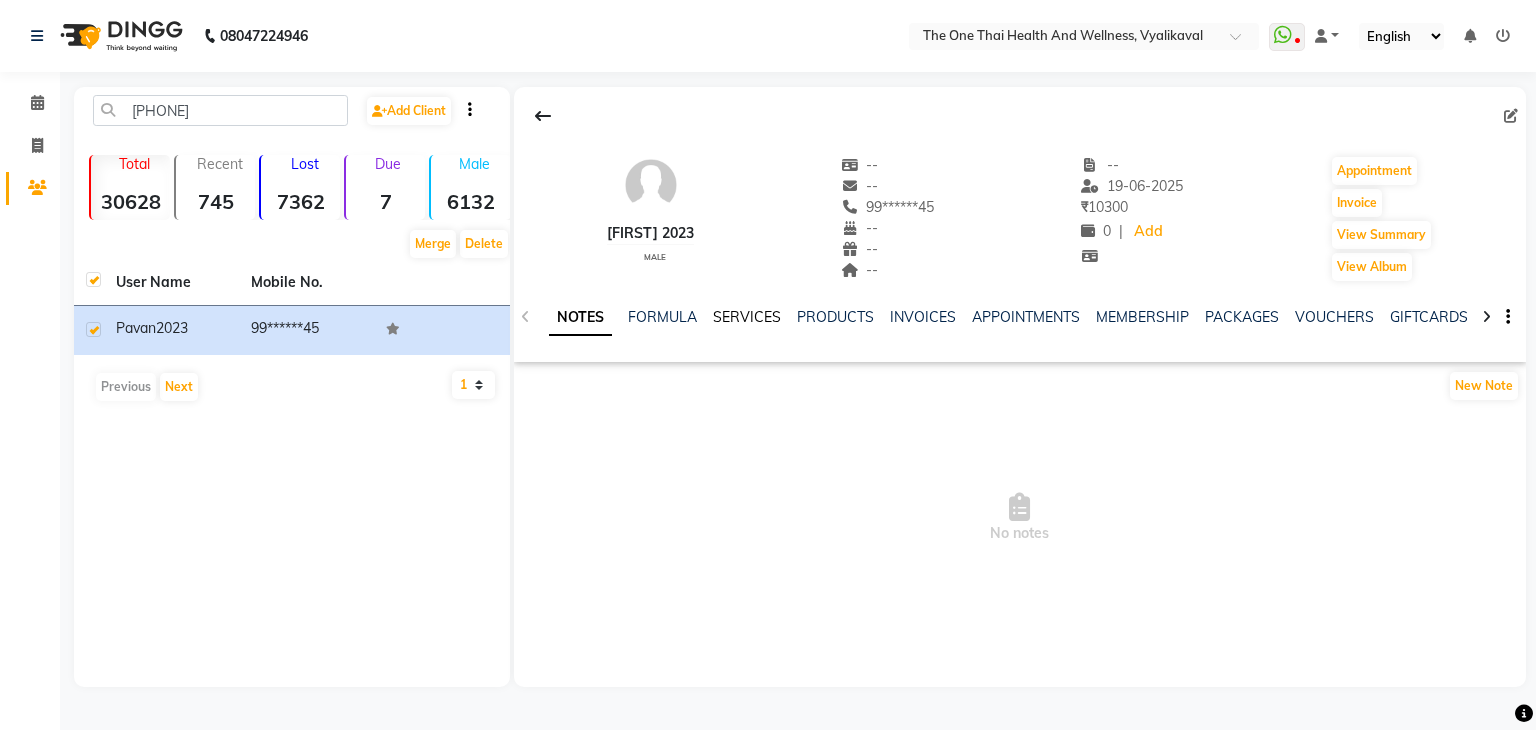 click on "SERVICES" 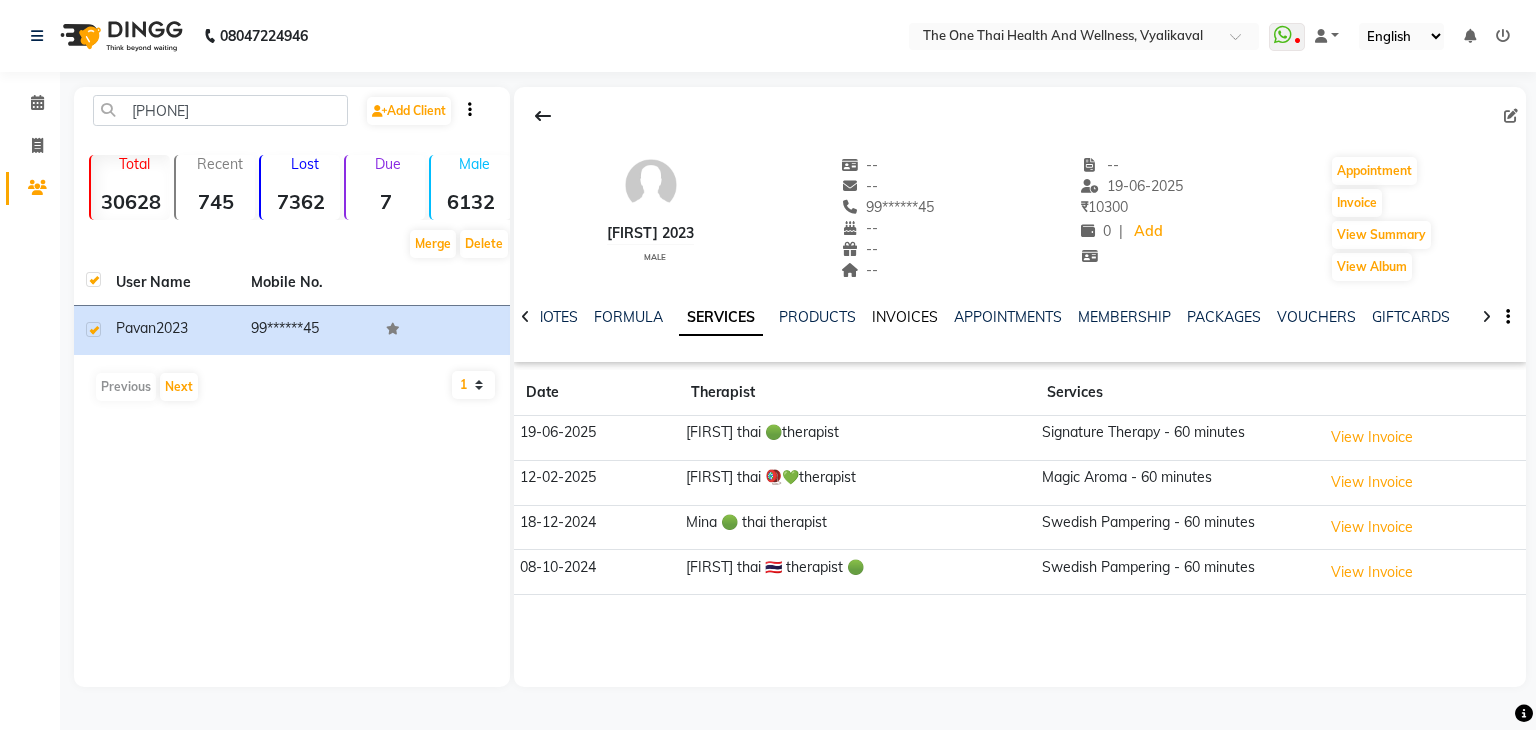 click on "INVOICES" 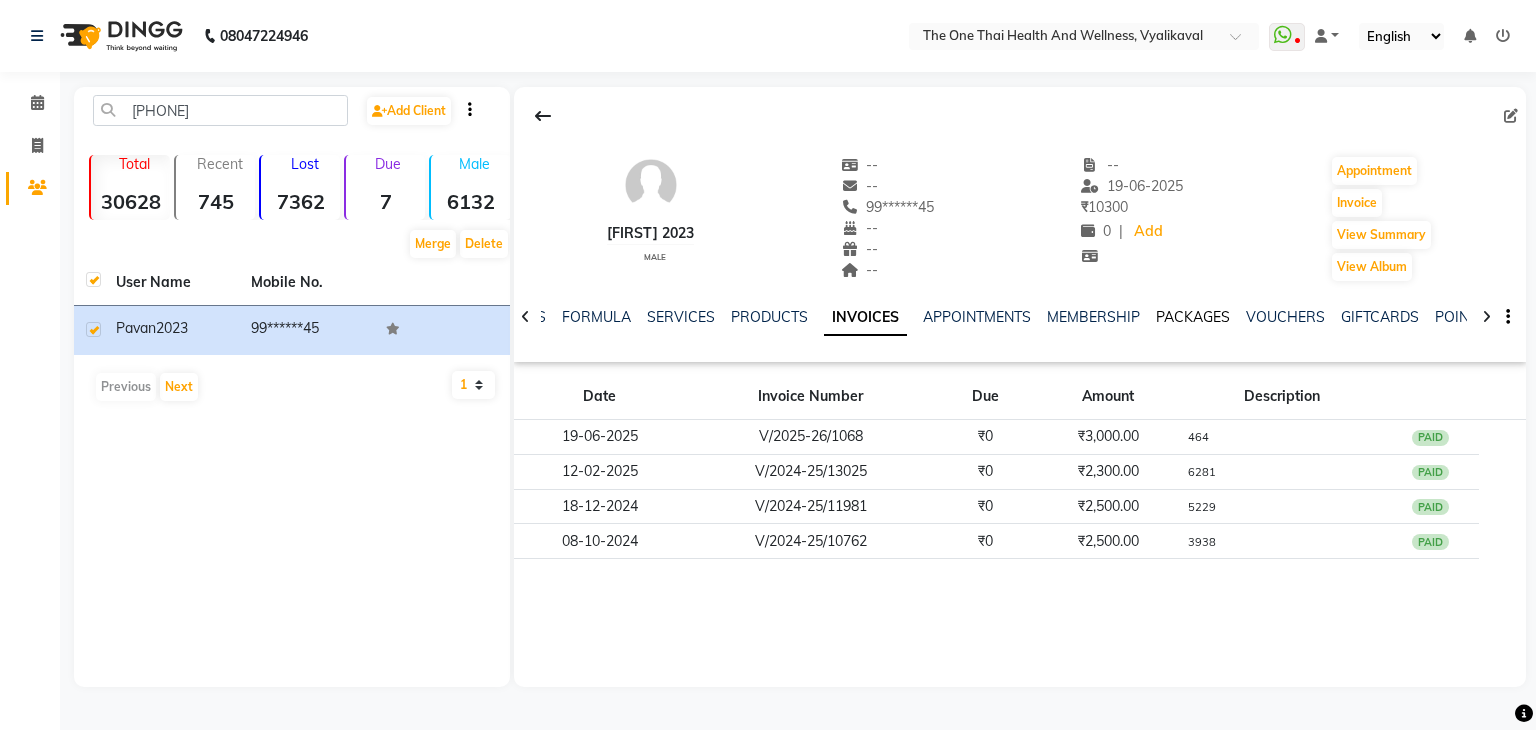 click on "PACKAGES" 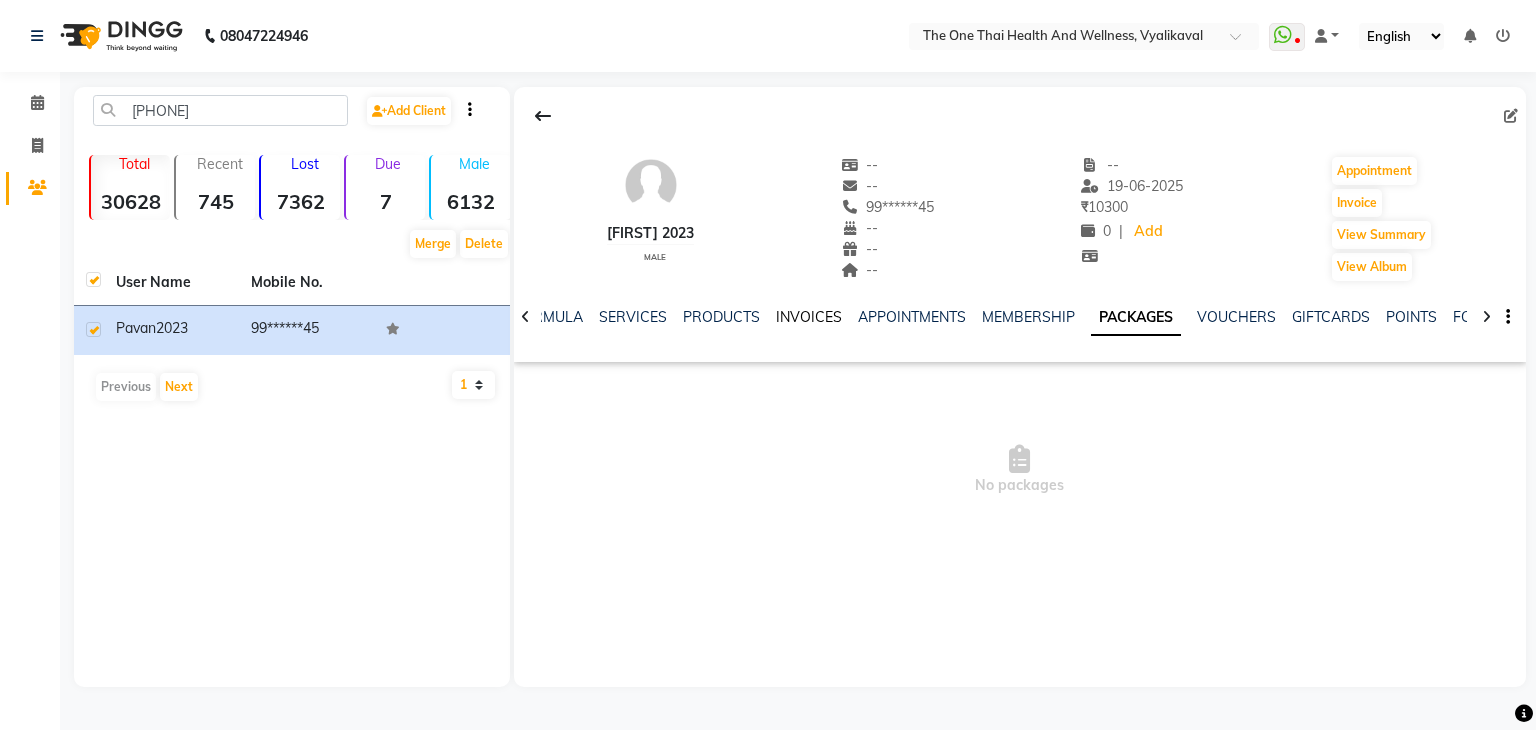 click on "INVOICES" 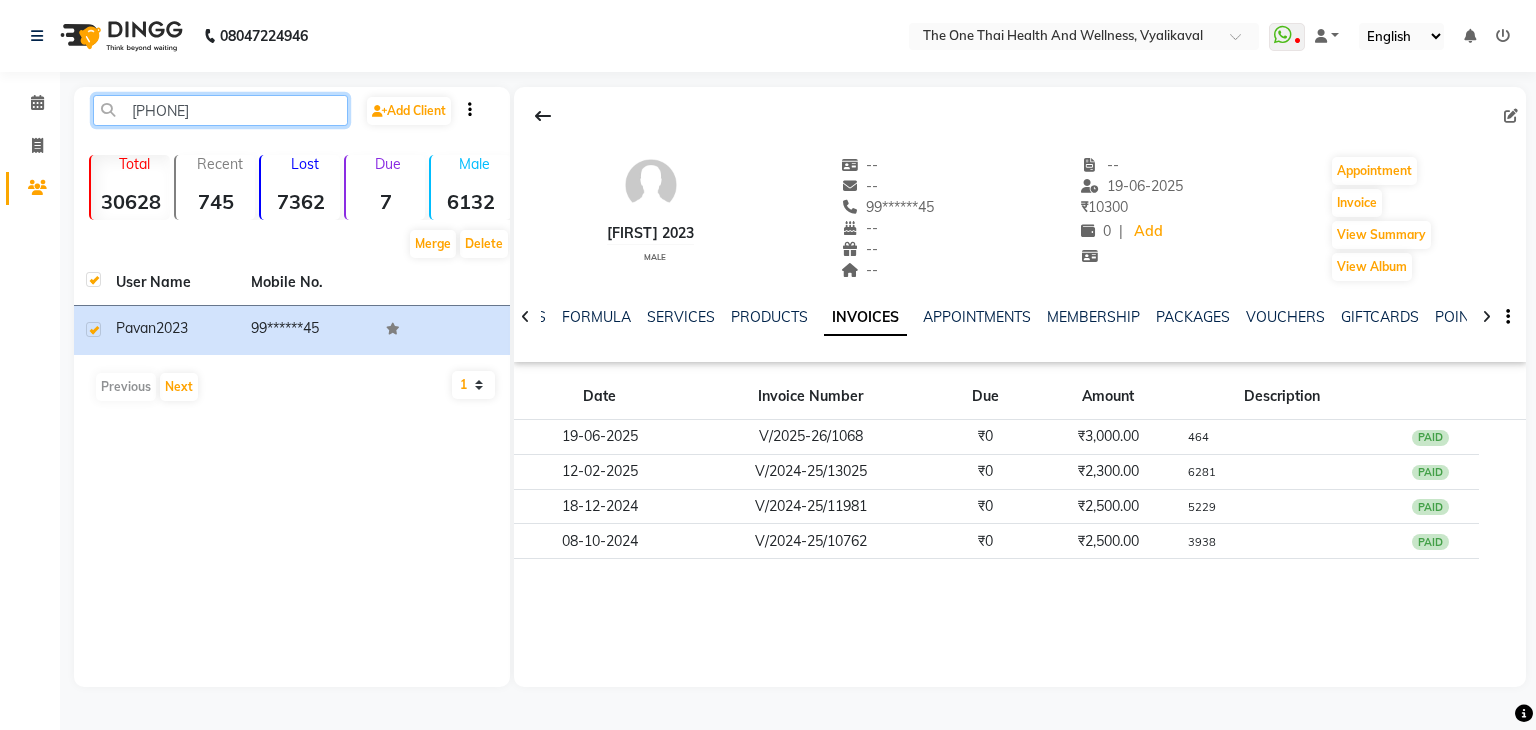click on "[PHONE]" 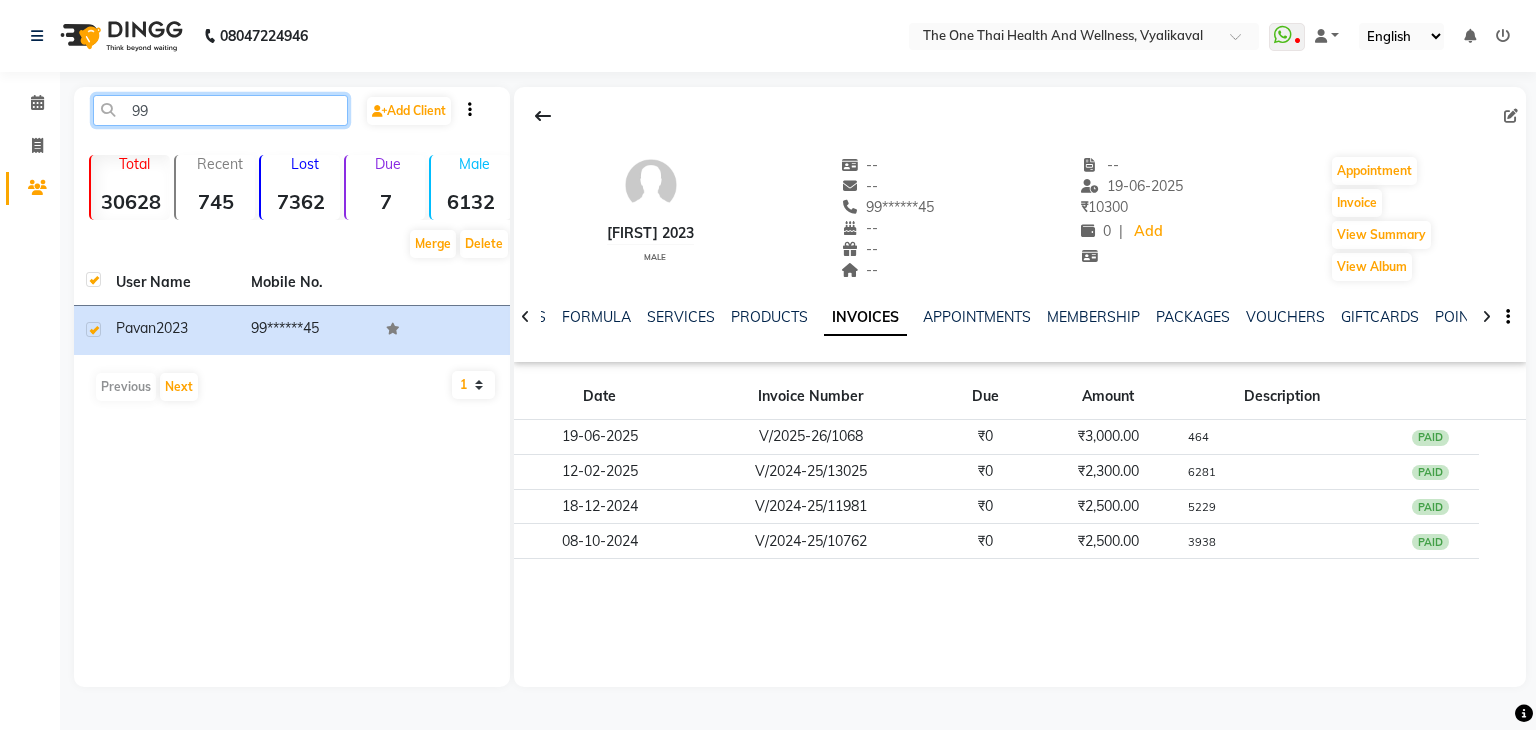 type on "9" 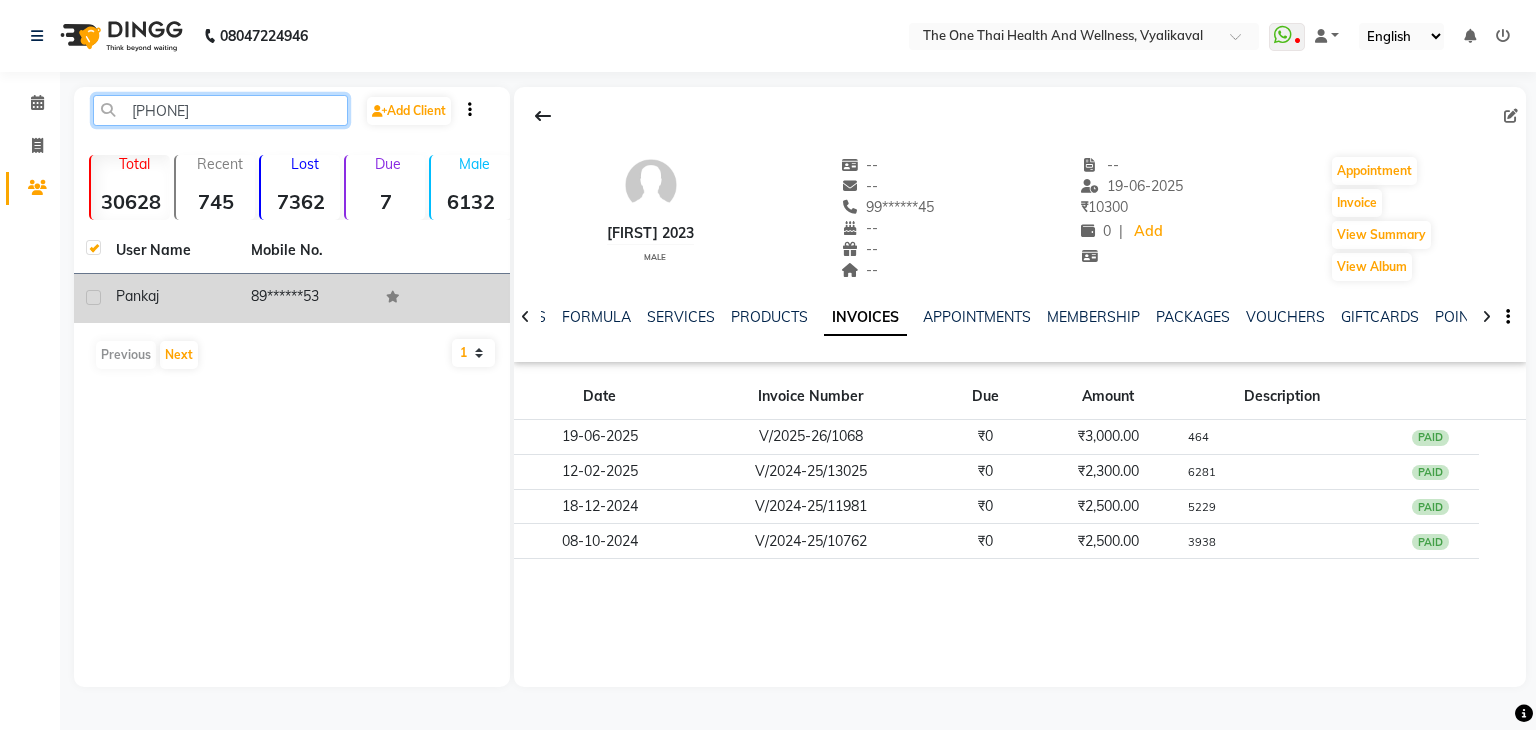 type on "[PHONE]" 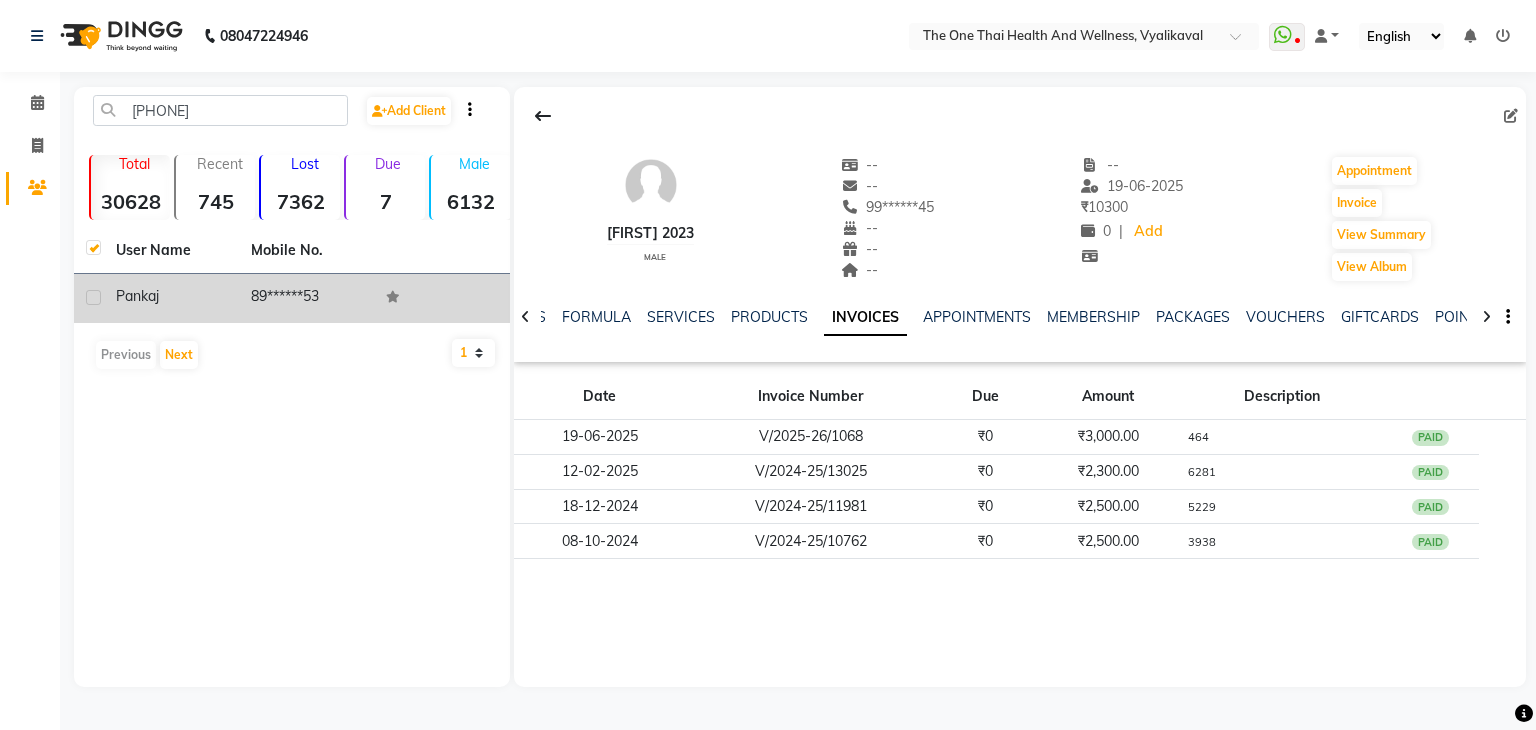 click 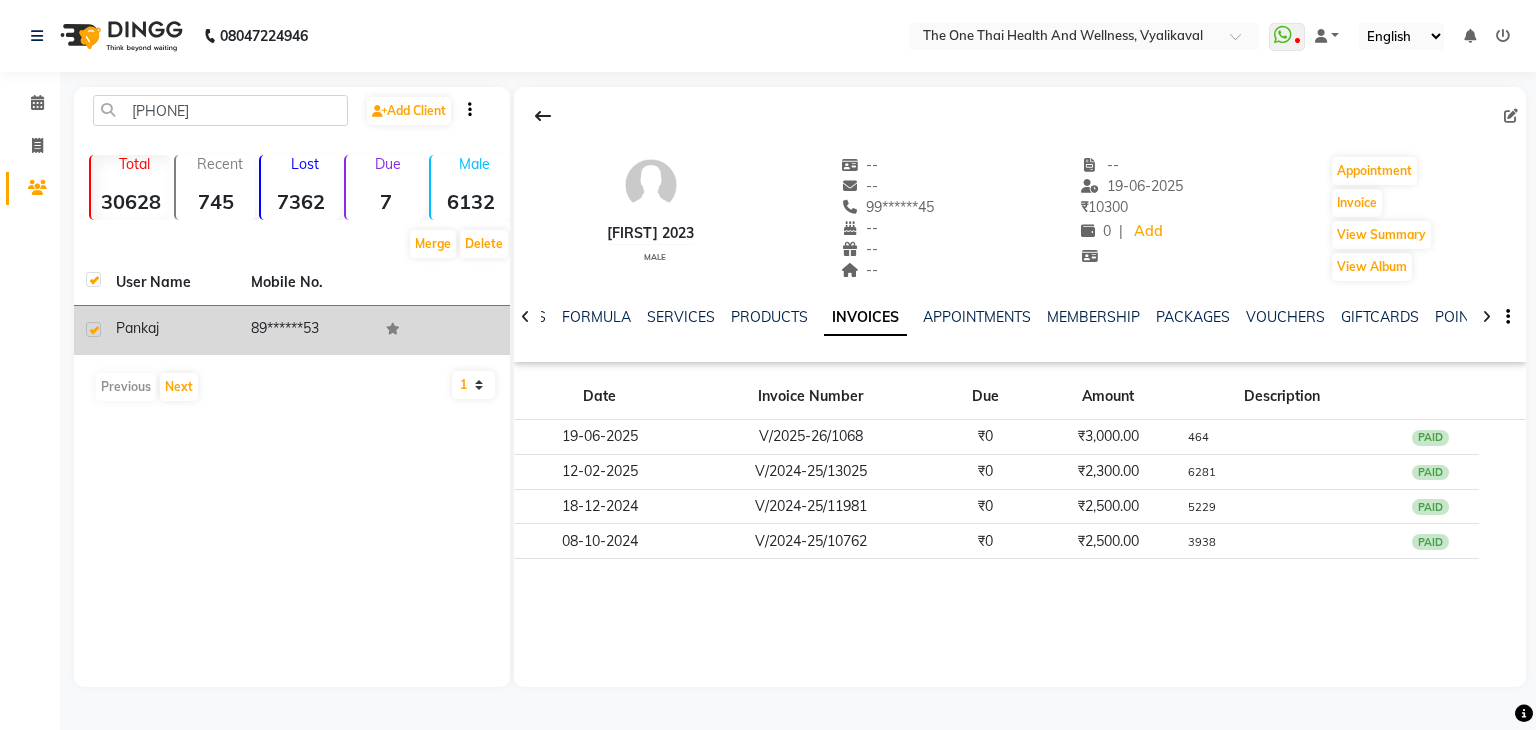 click on "Pankaj" 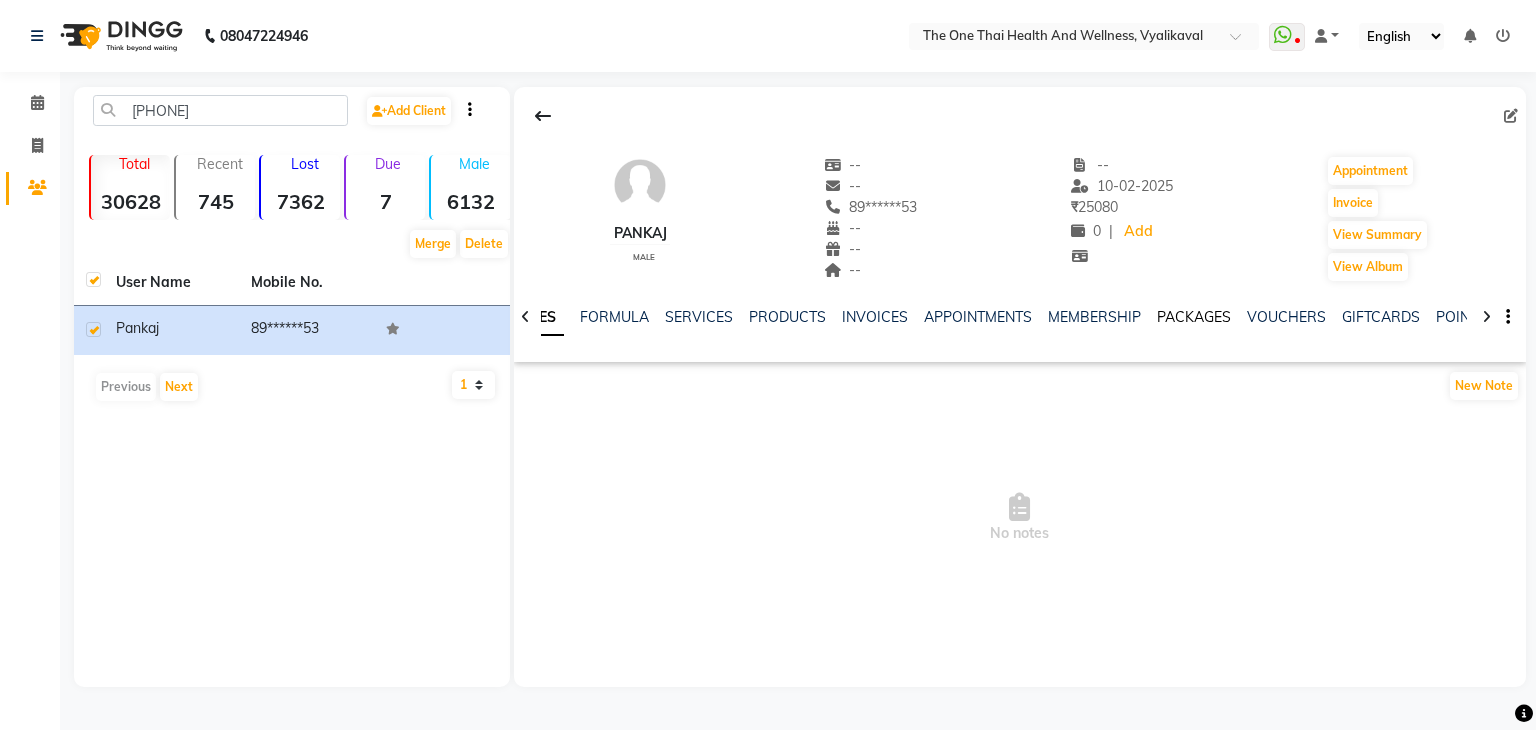 click on "PACKAGES" 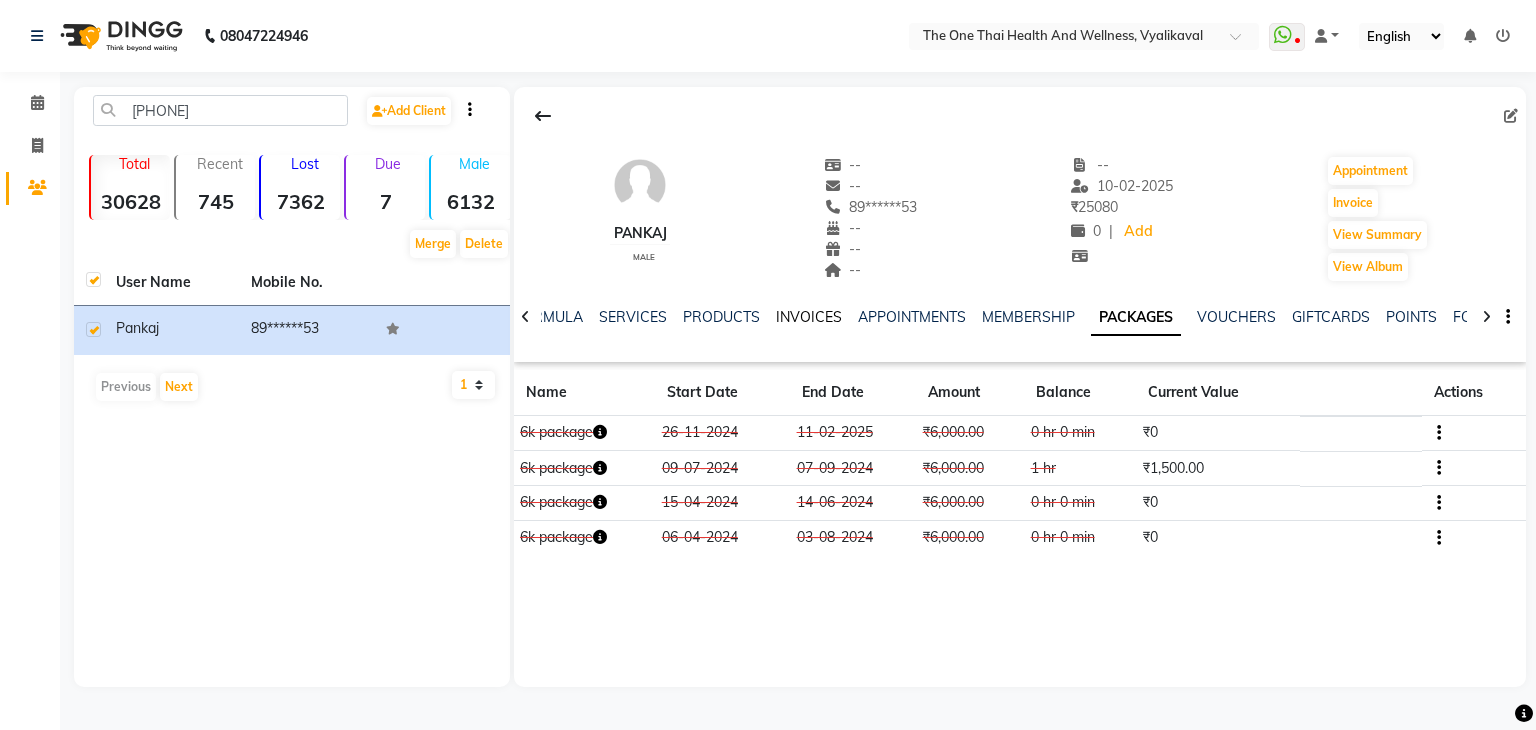 click on "INVOICES" 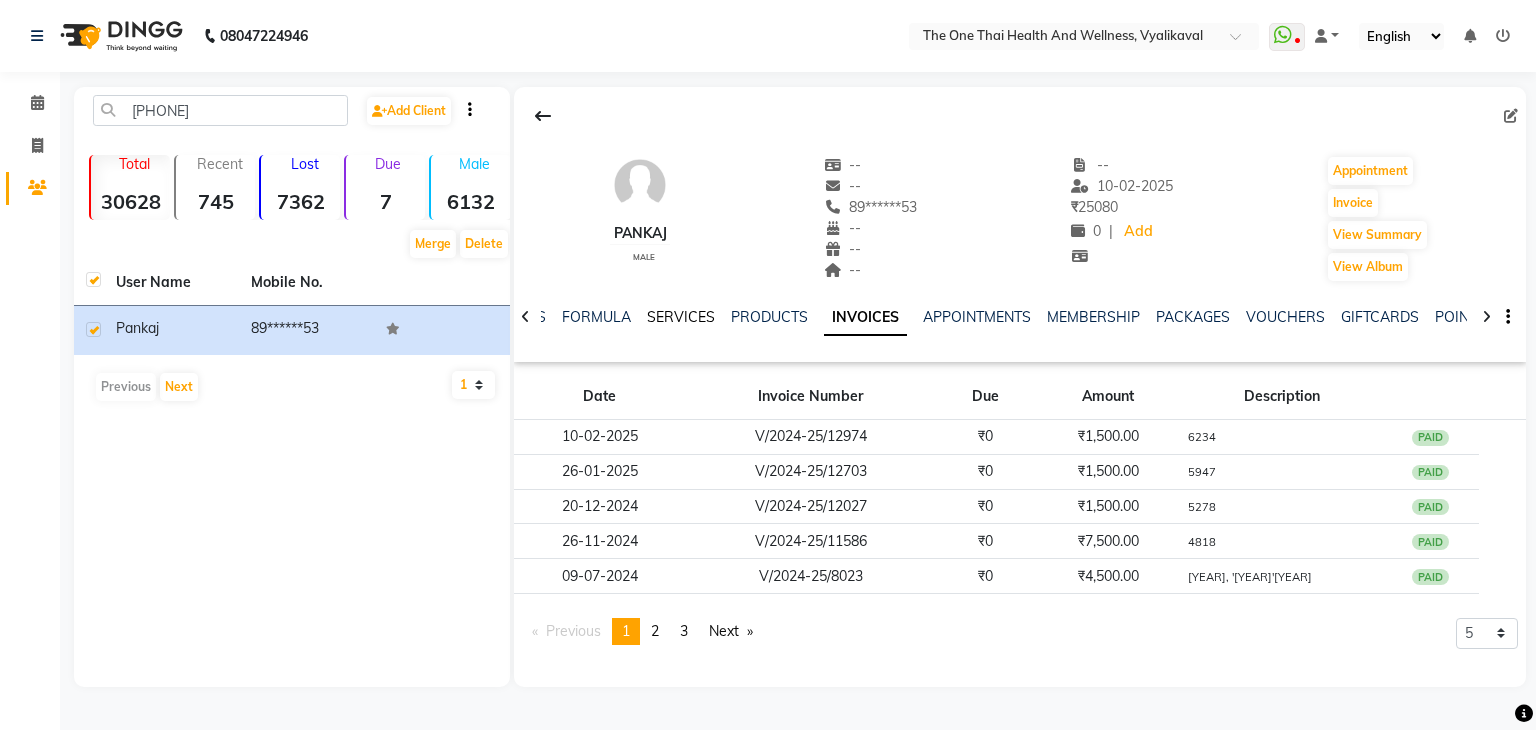 click on "SERVICES" 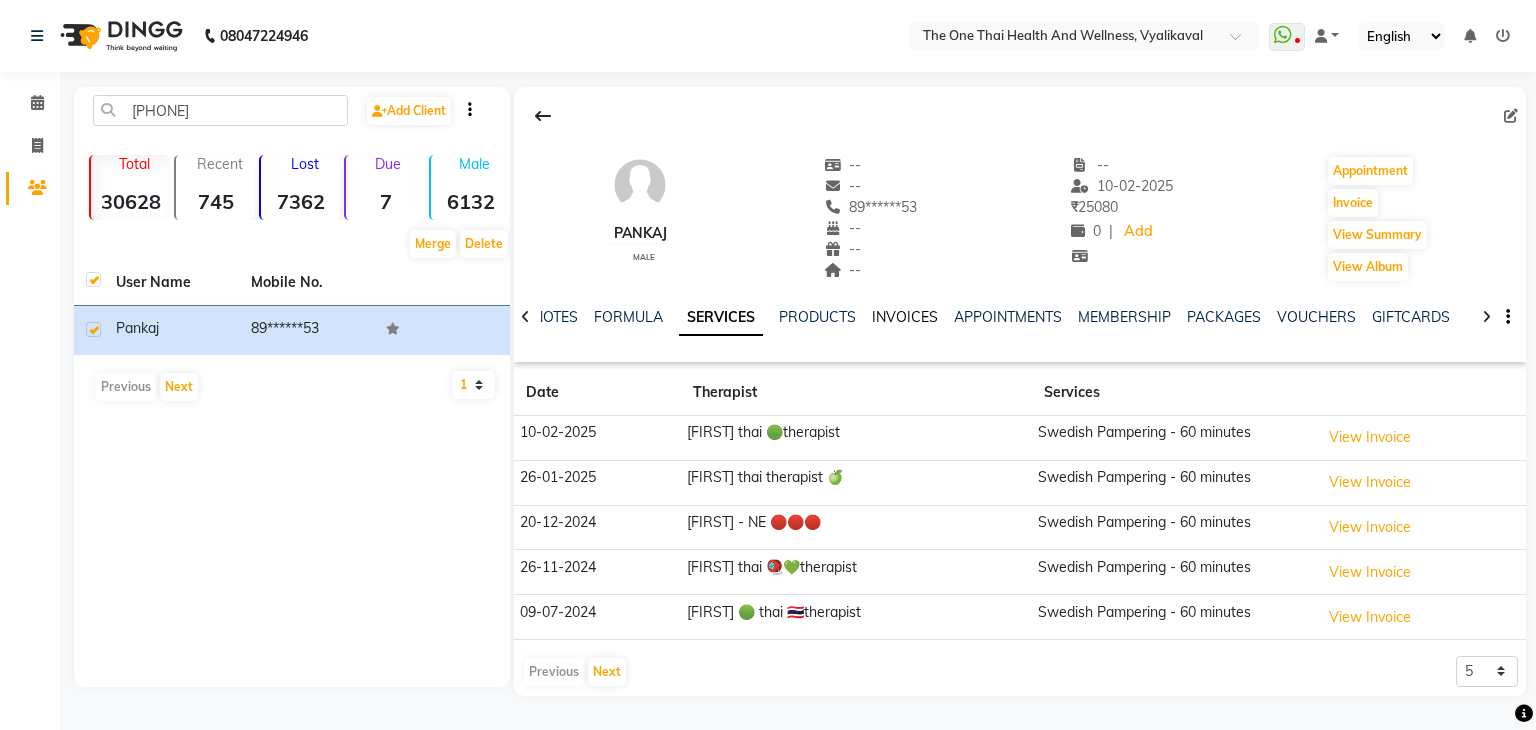 click on "INVOICES" 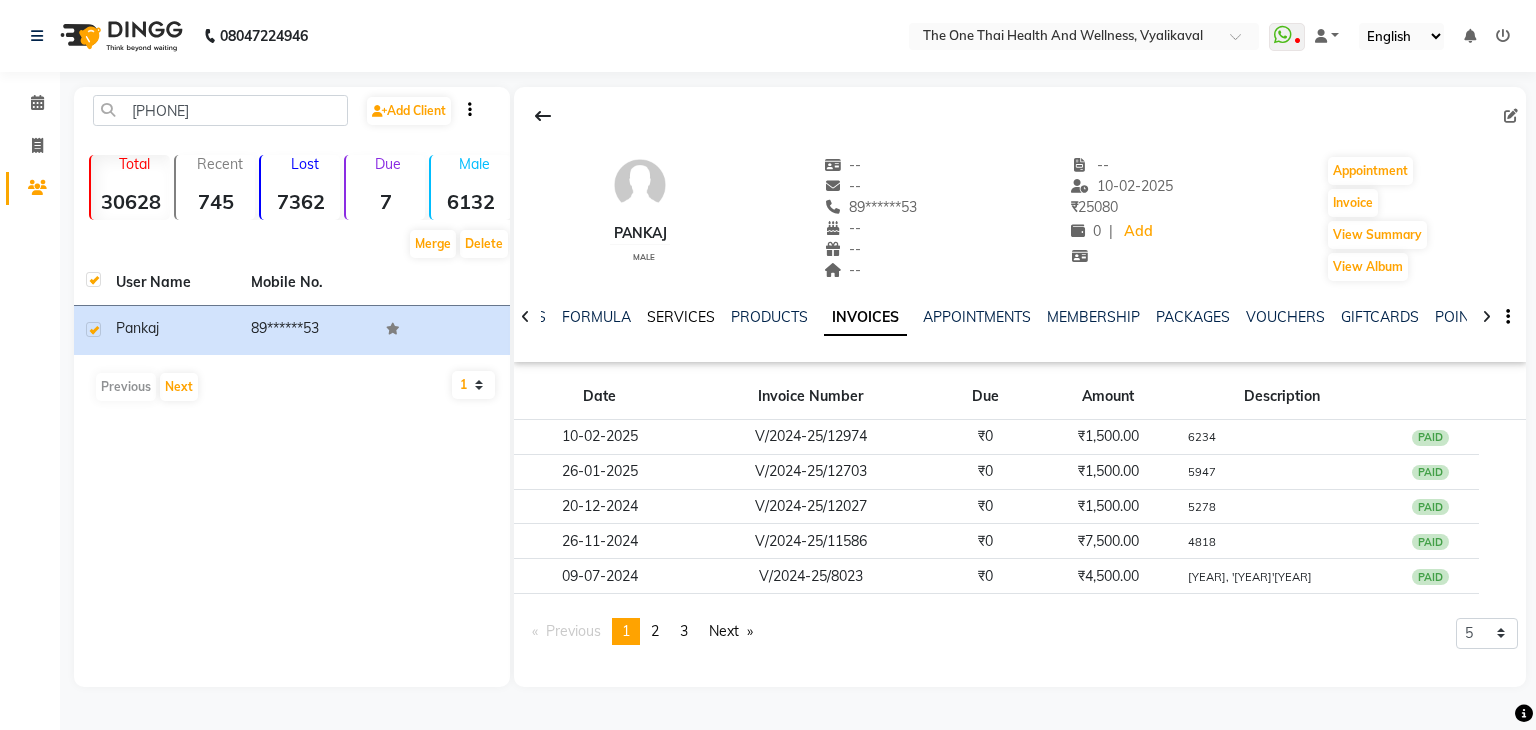 click on "SERVICES" 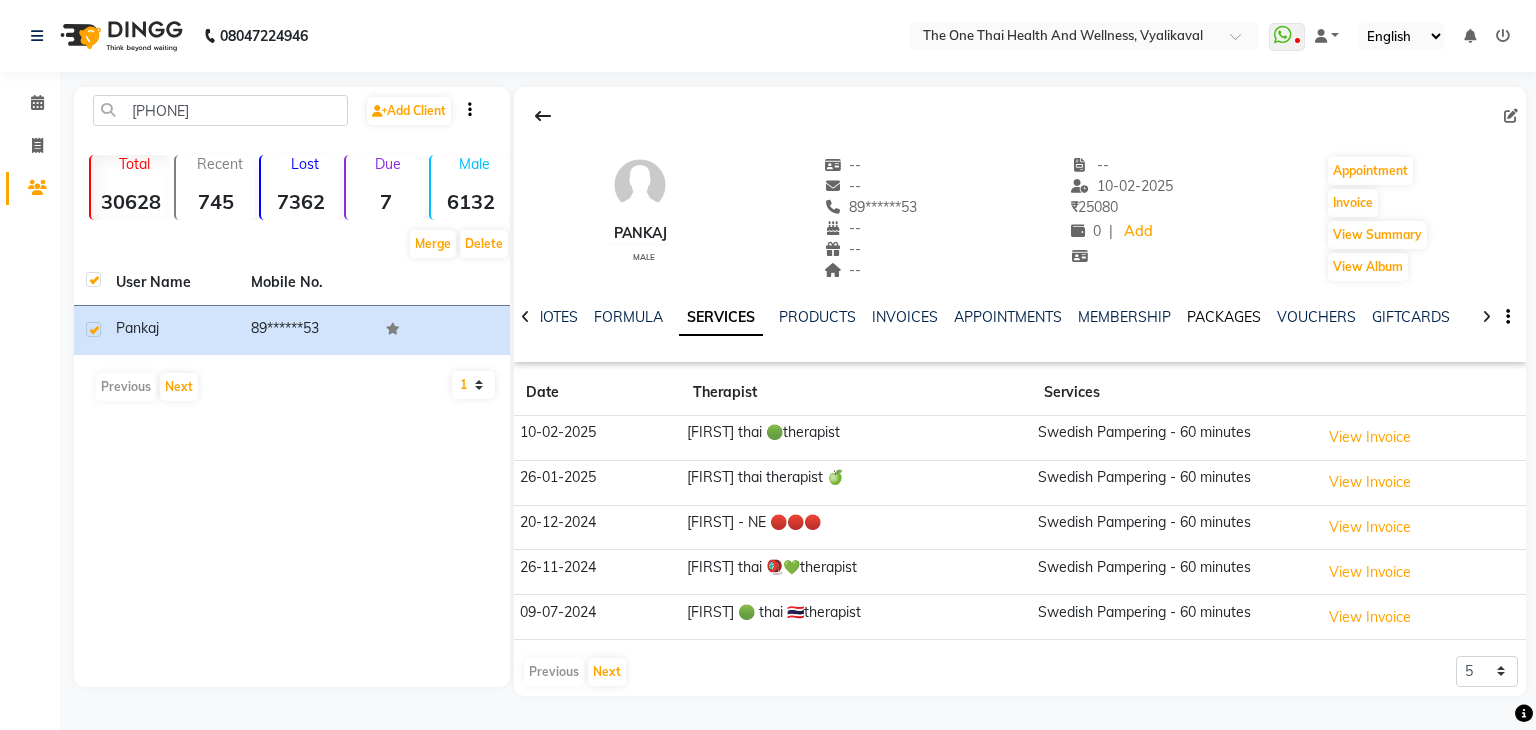 click on "PACKAGES" 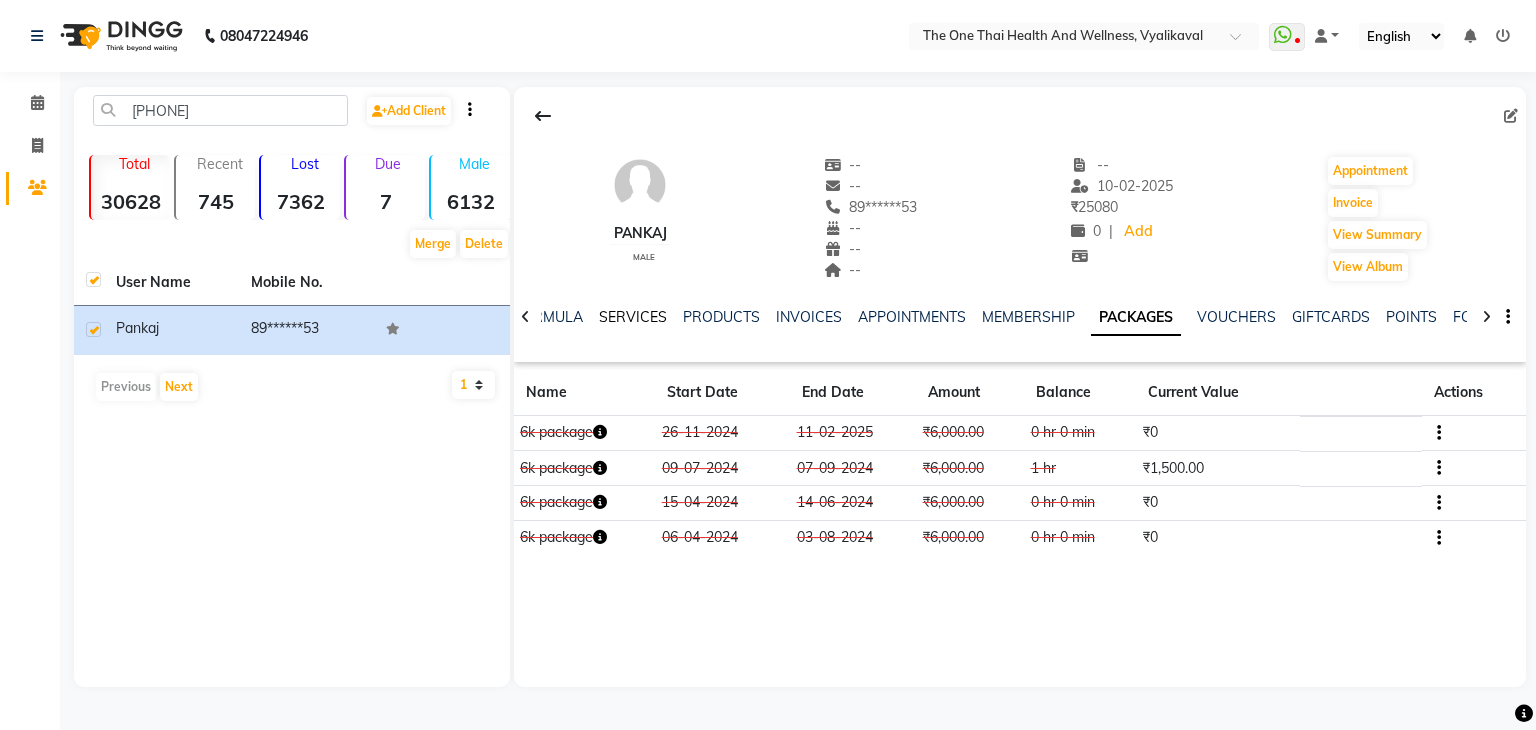 click on "SERVICES" 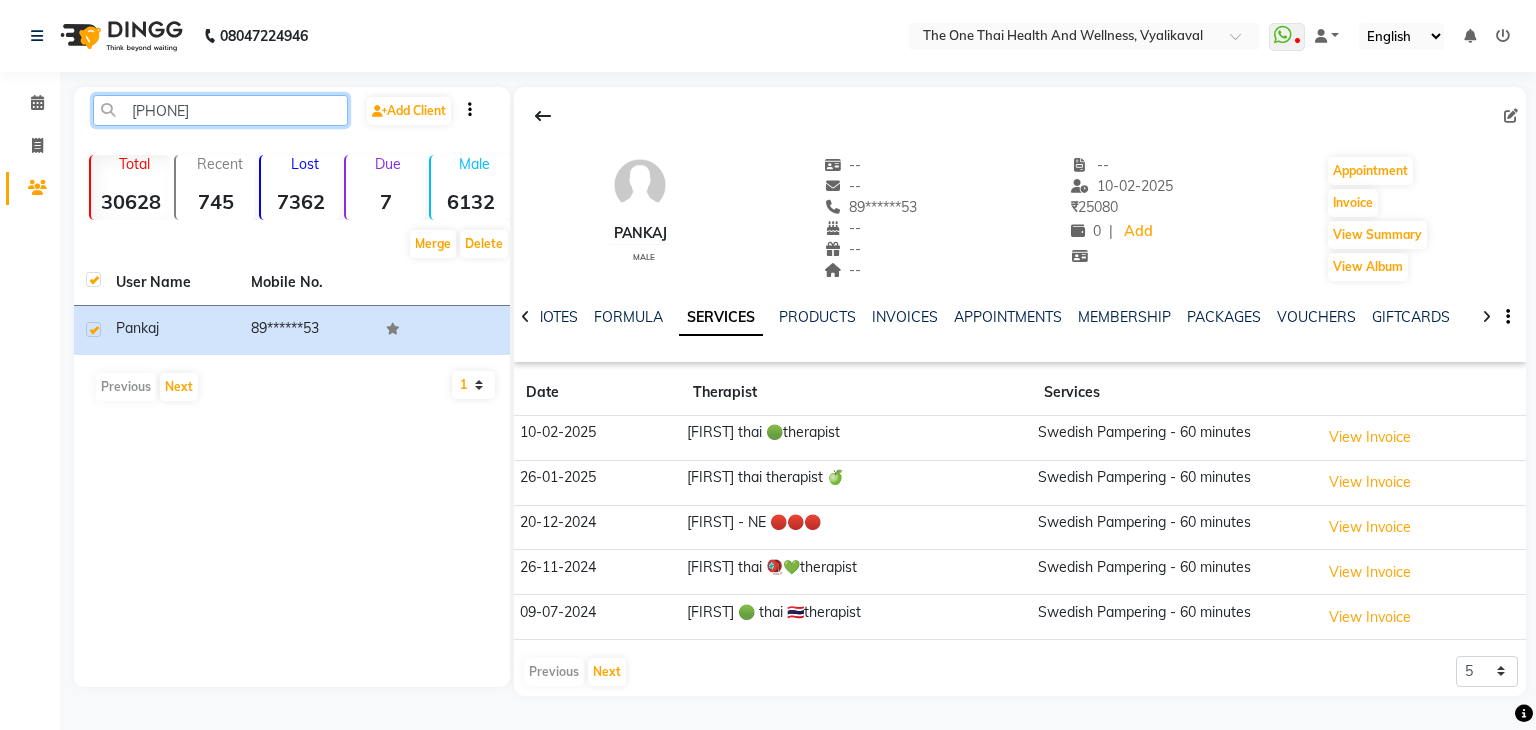 click on "[PHONE]" 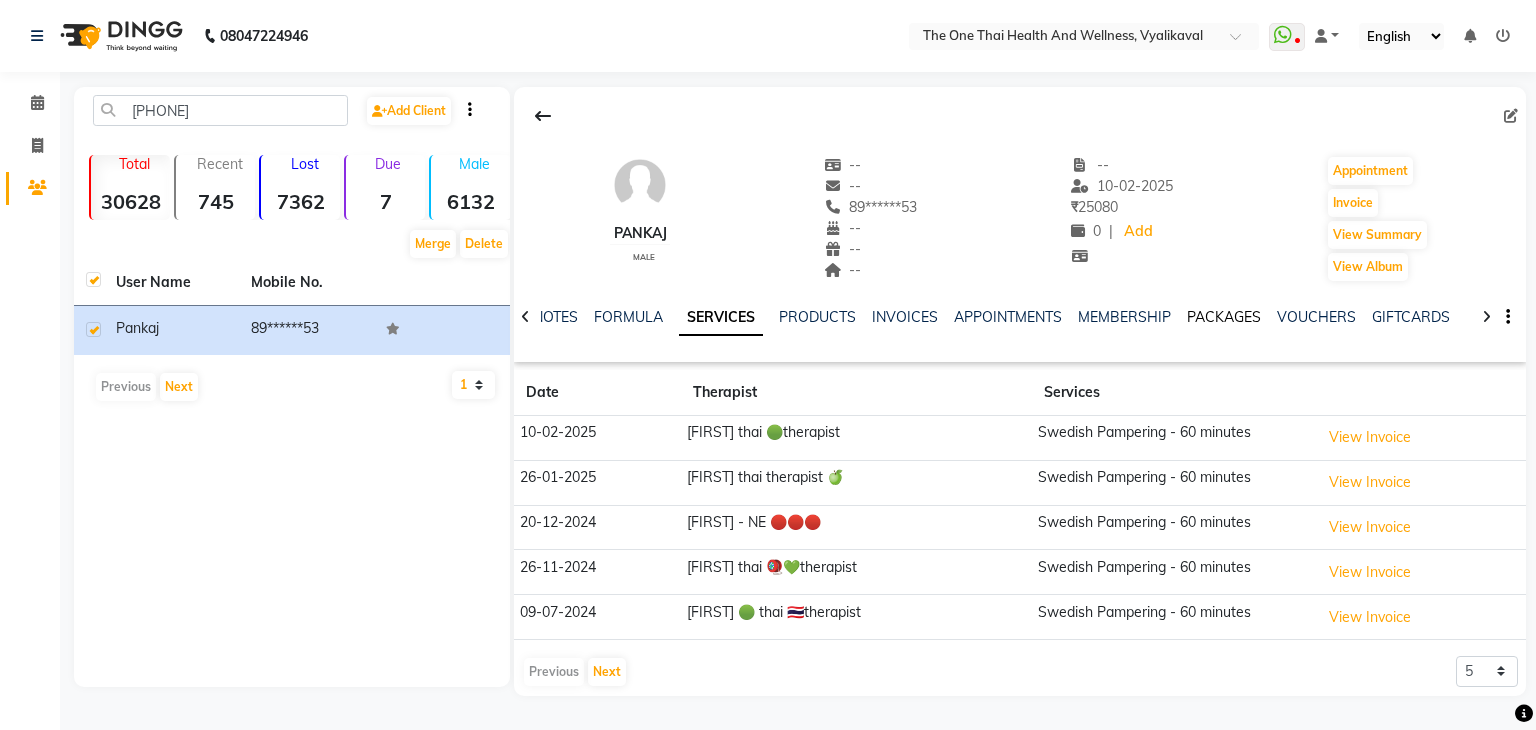 click on "PACKAGES" 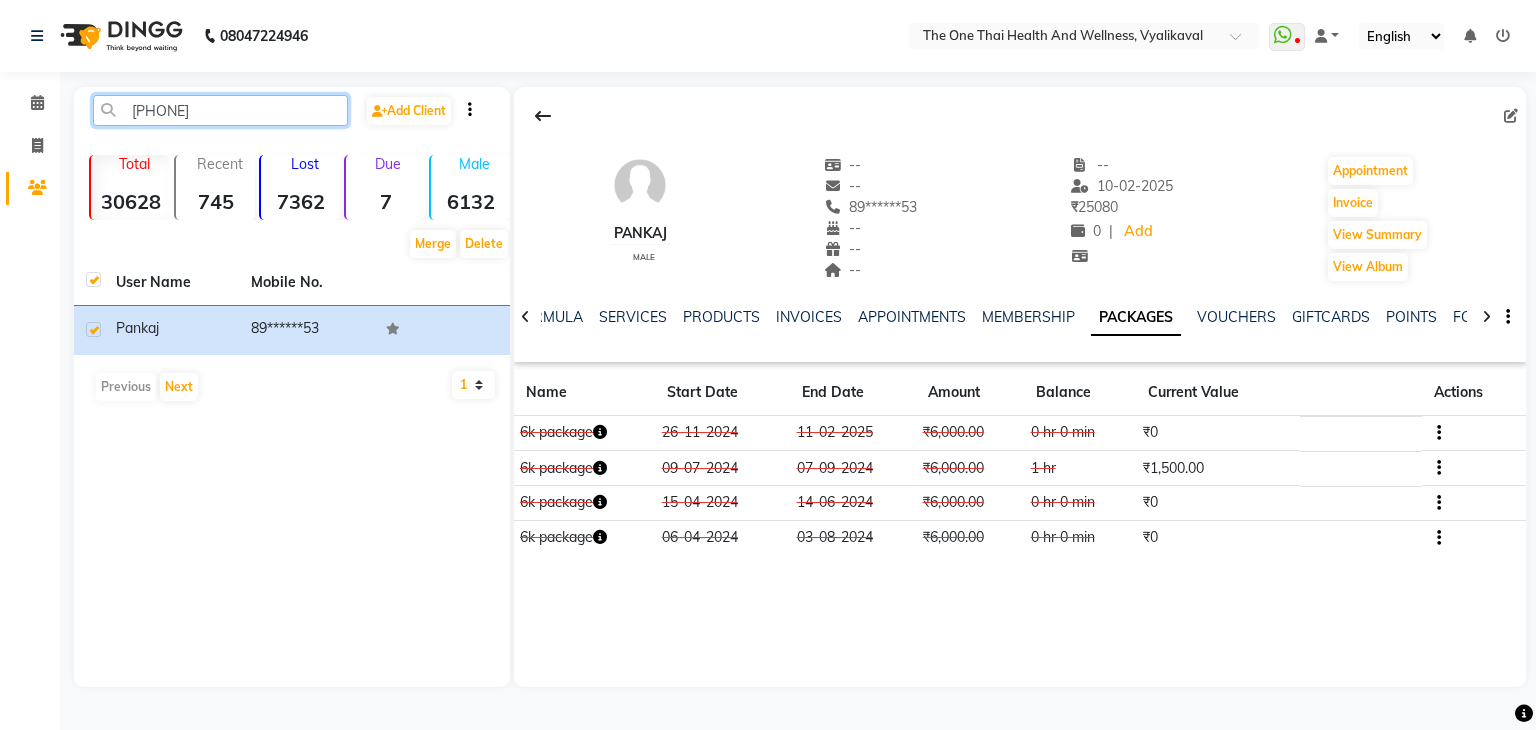 click on "[PHONE]" 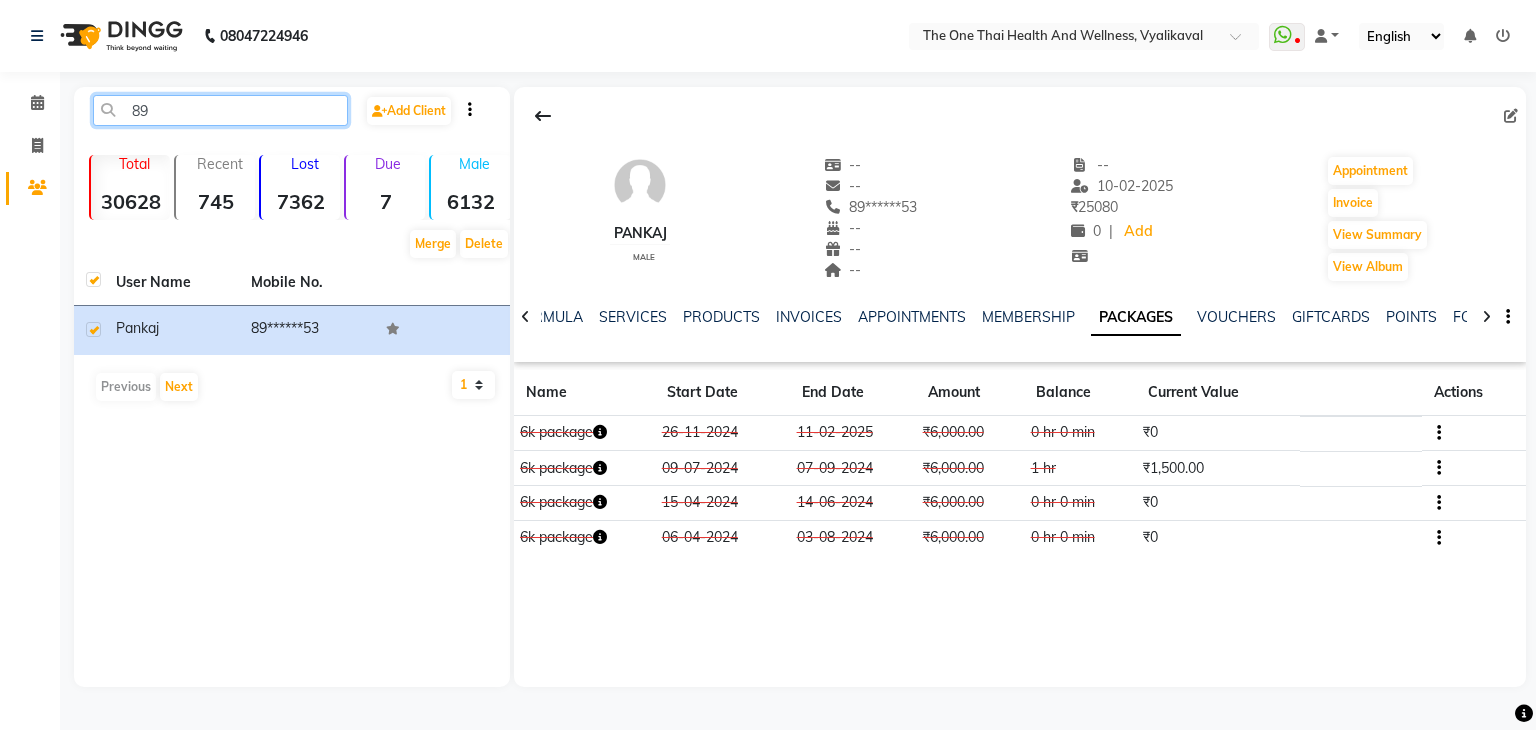 type on "8" 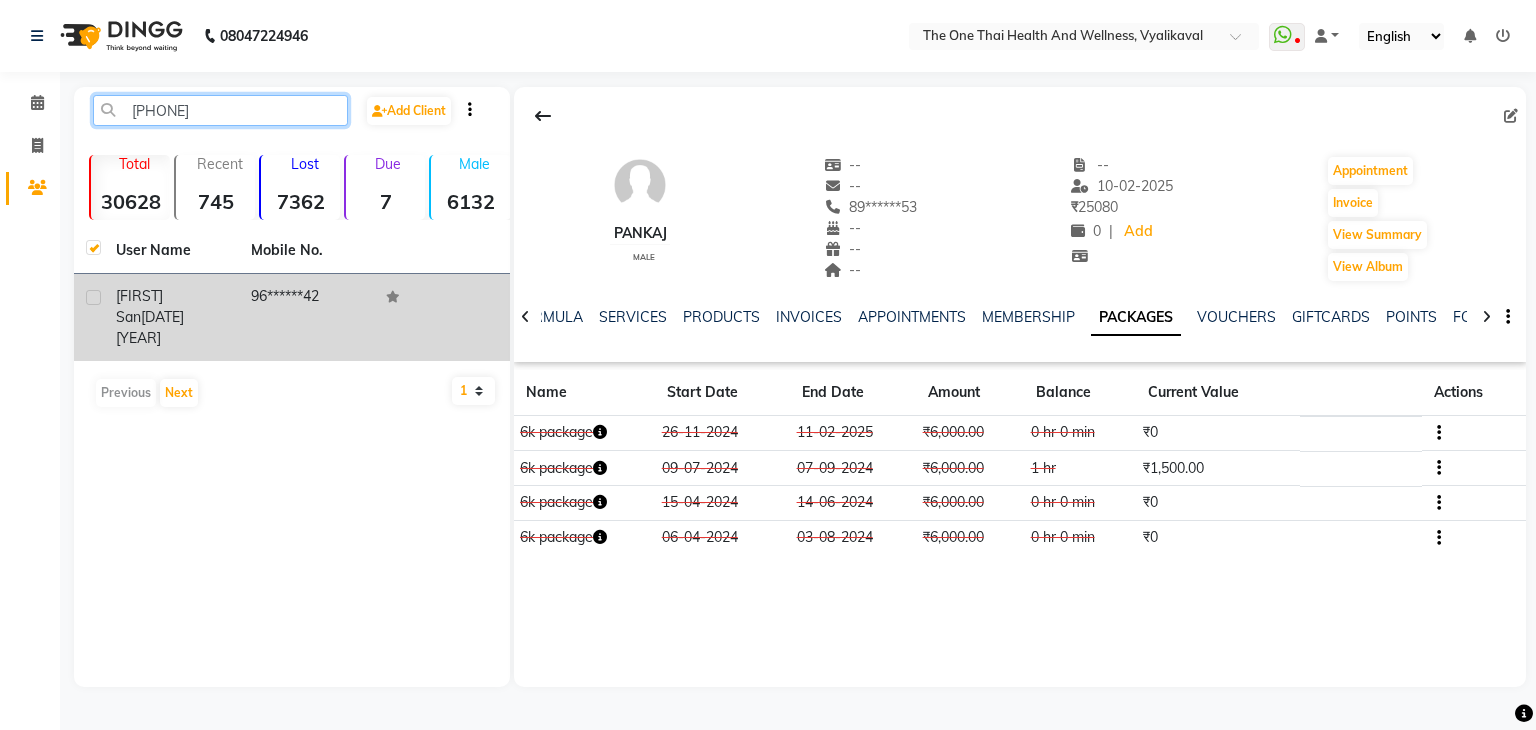 type on "[PHONE]" 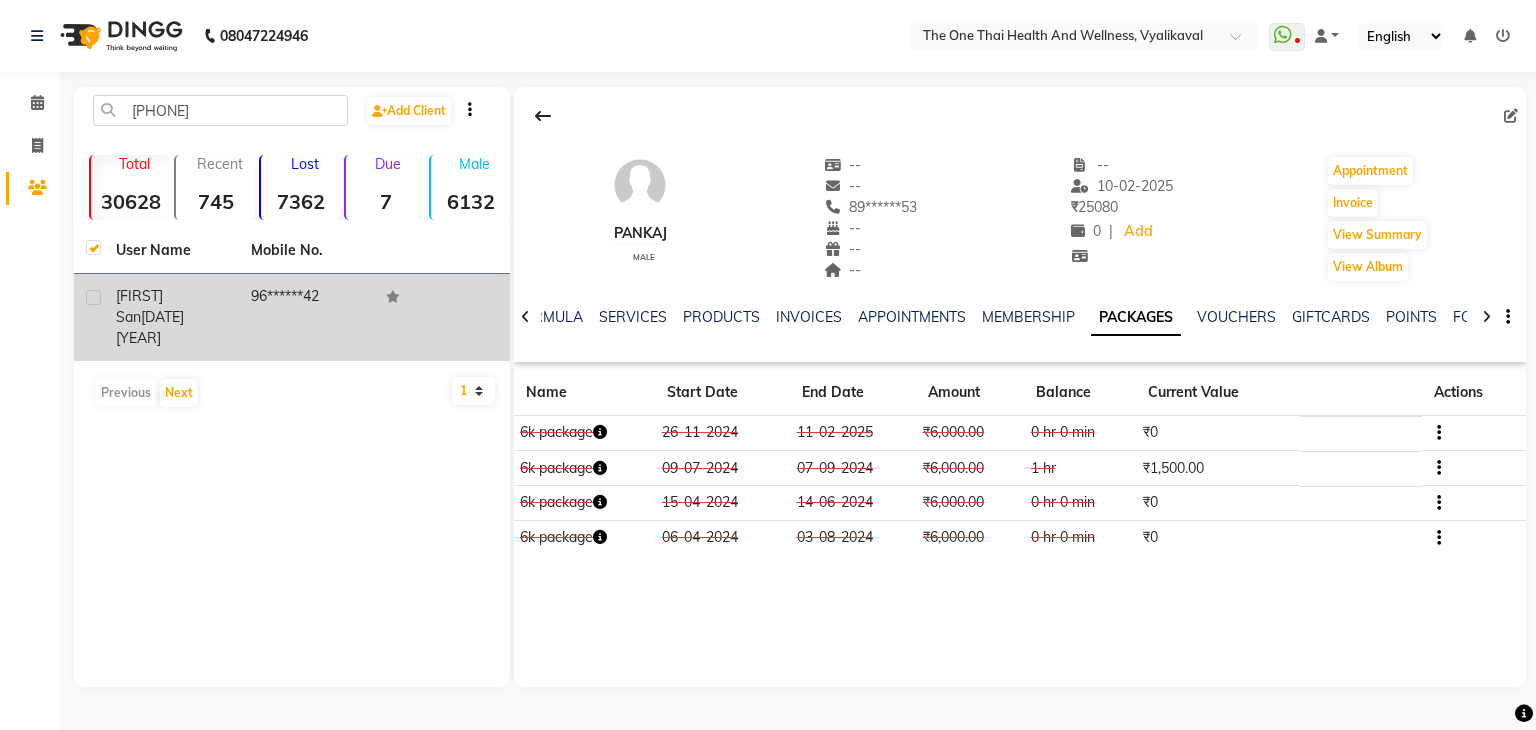 click 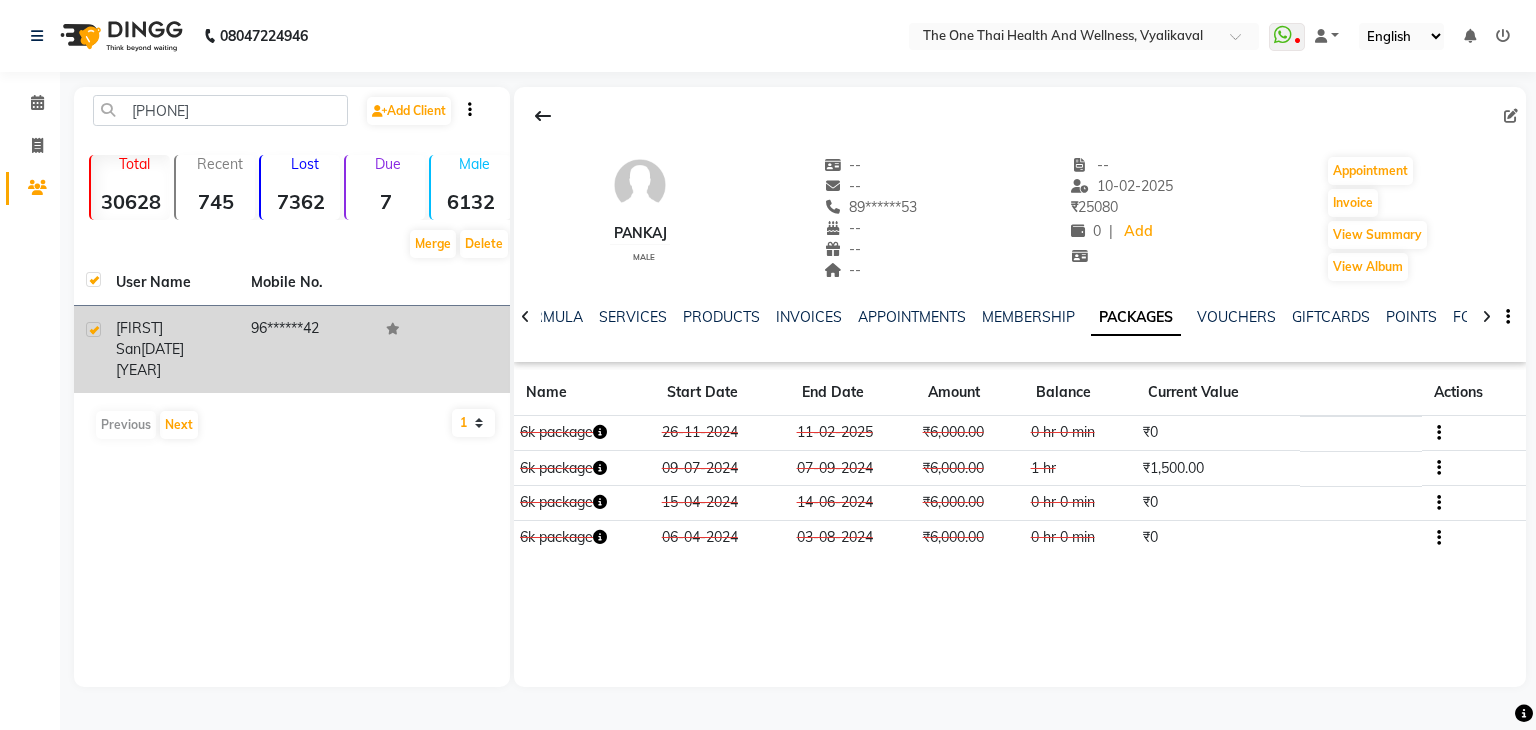 click on "[FIRST] san" 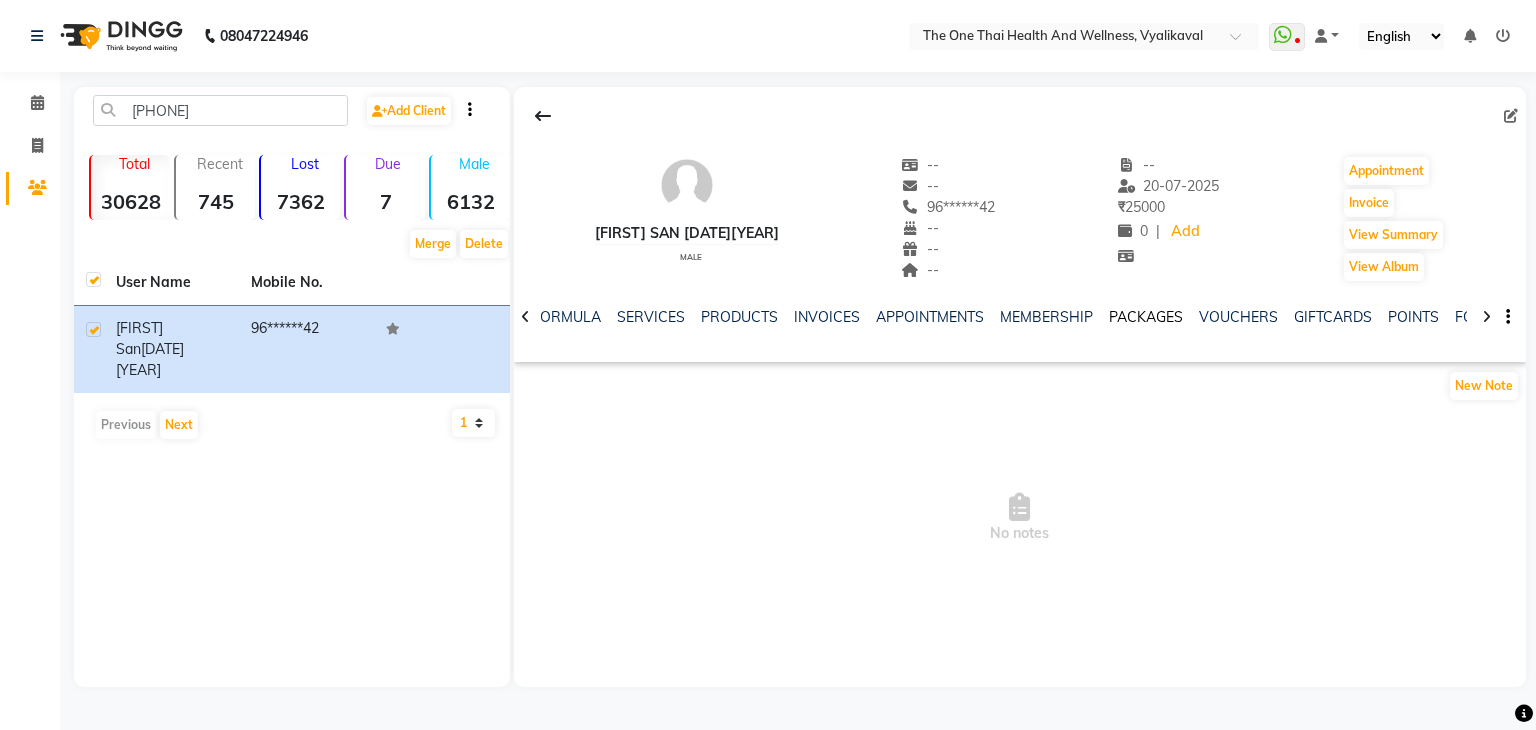 click on "PACKAGES" 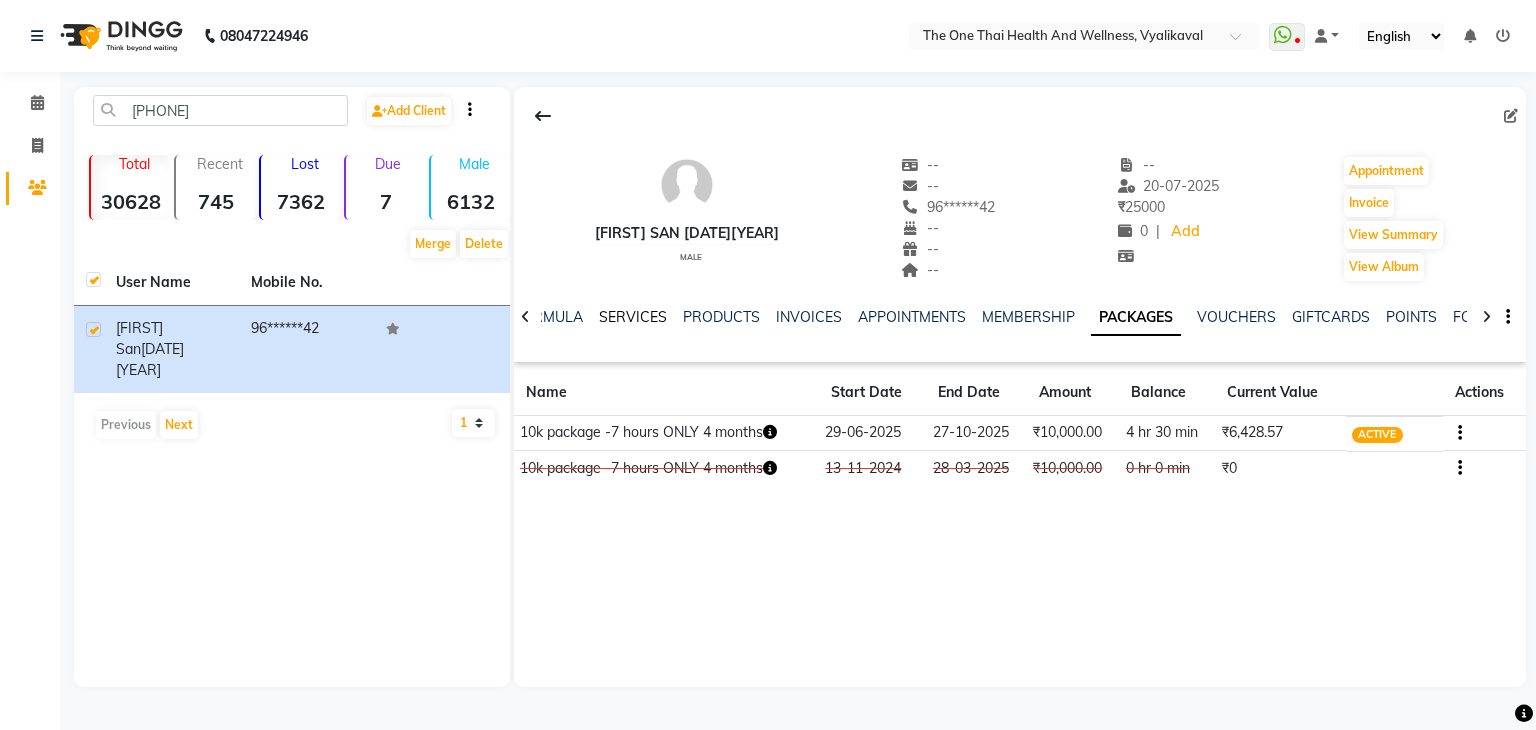 click on "SERVICES" 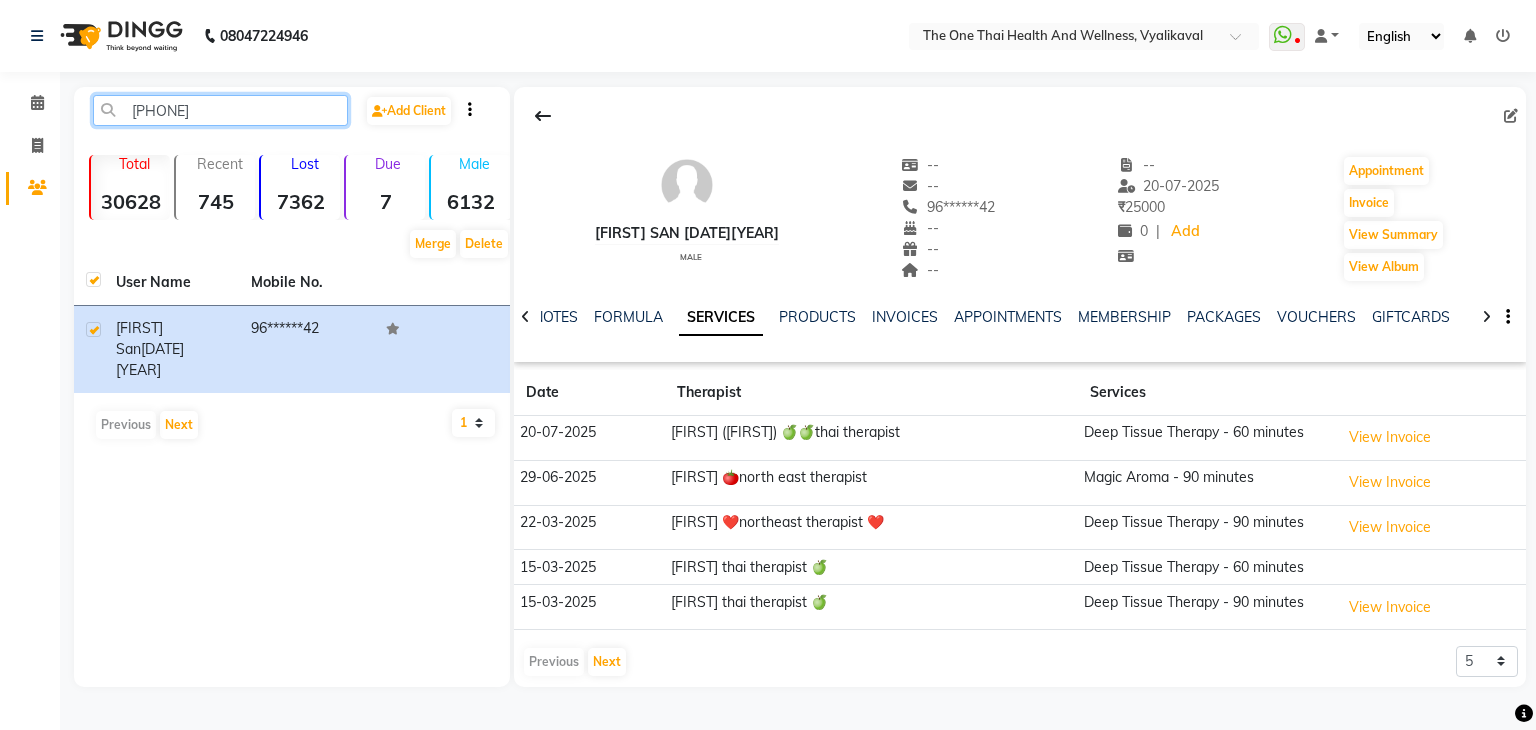 click on "[PHONE]" 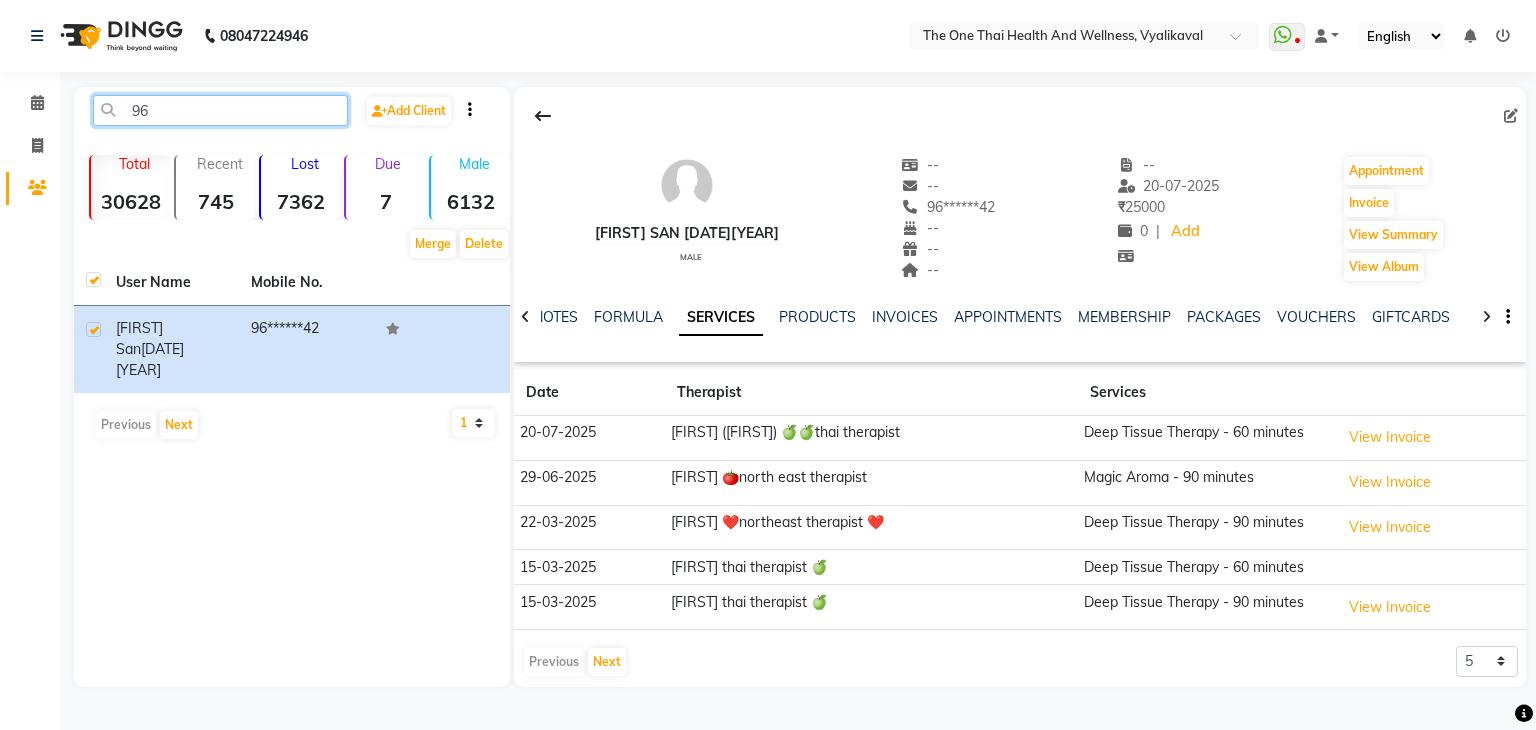 type on "9" 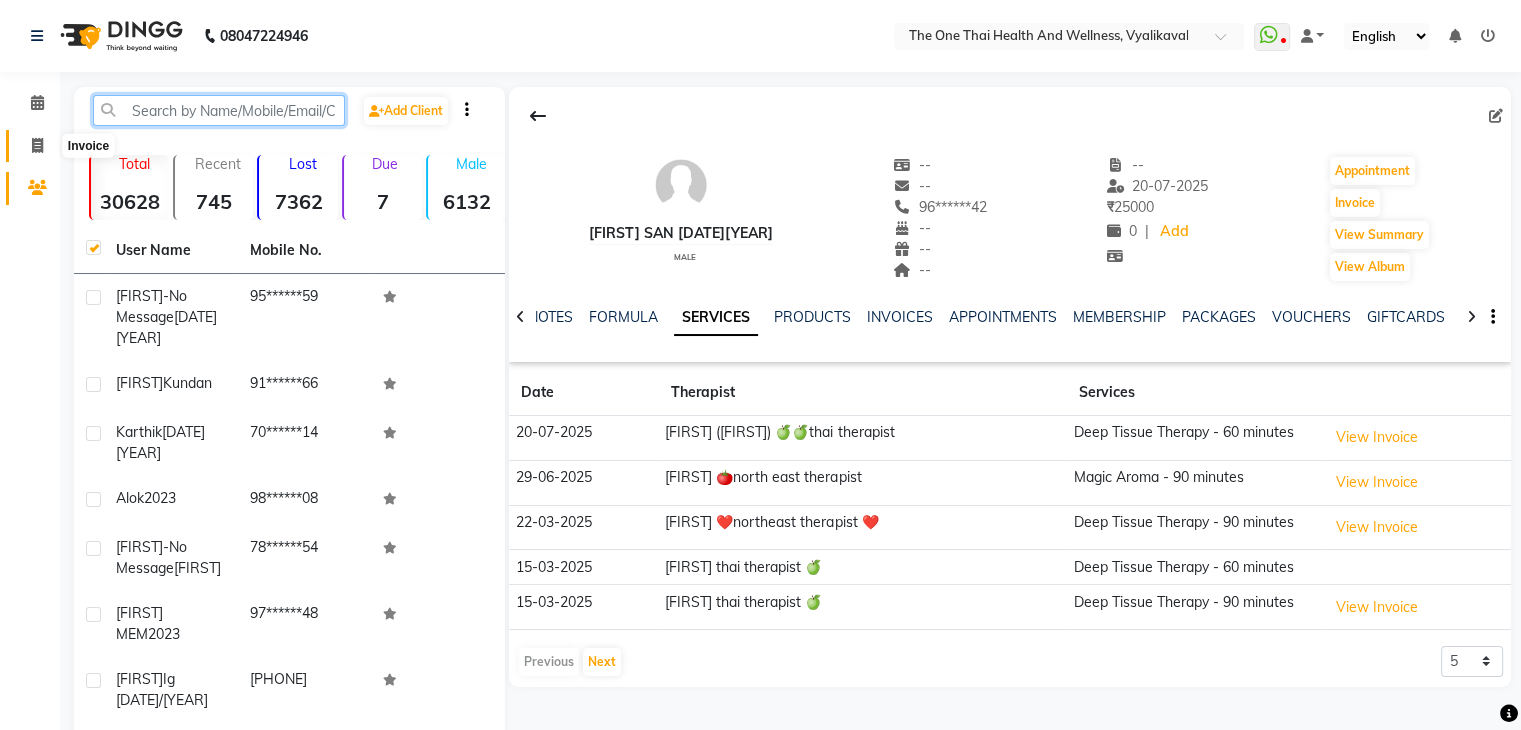 type 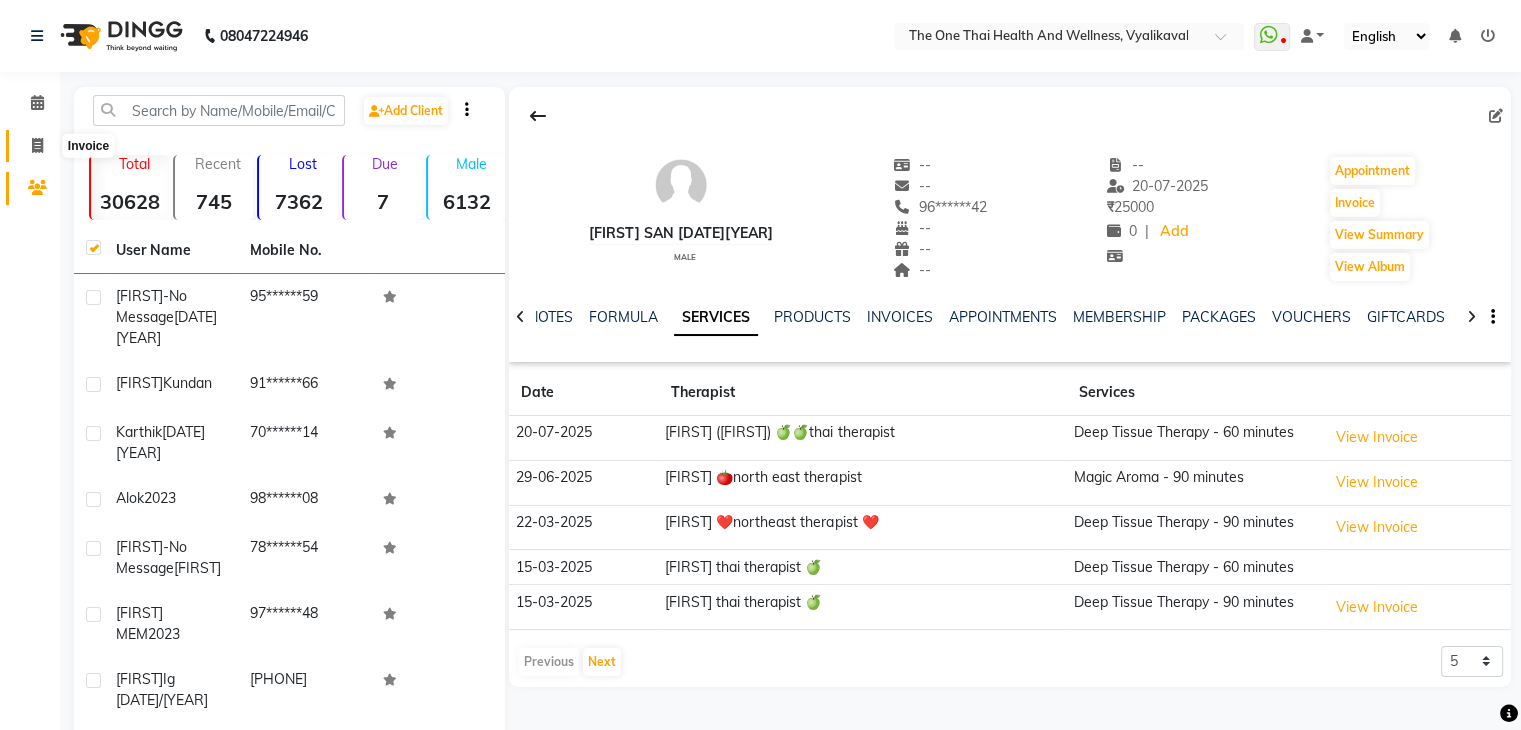 click 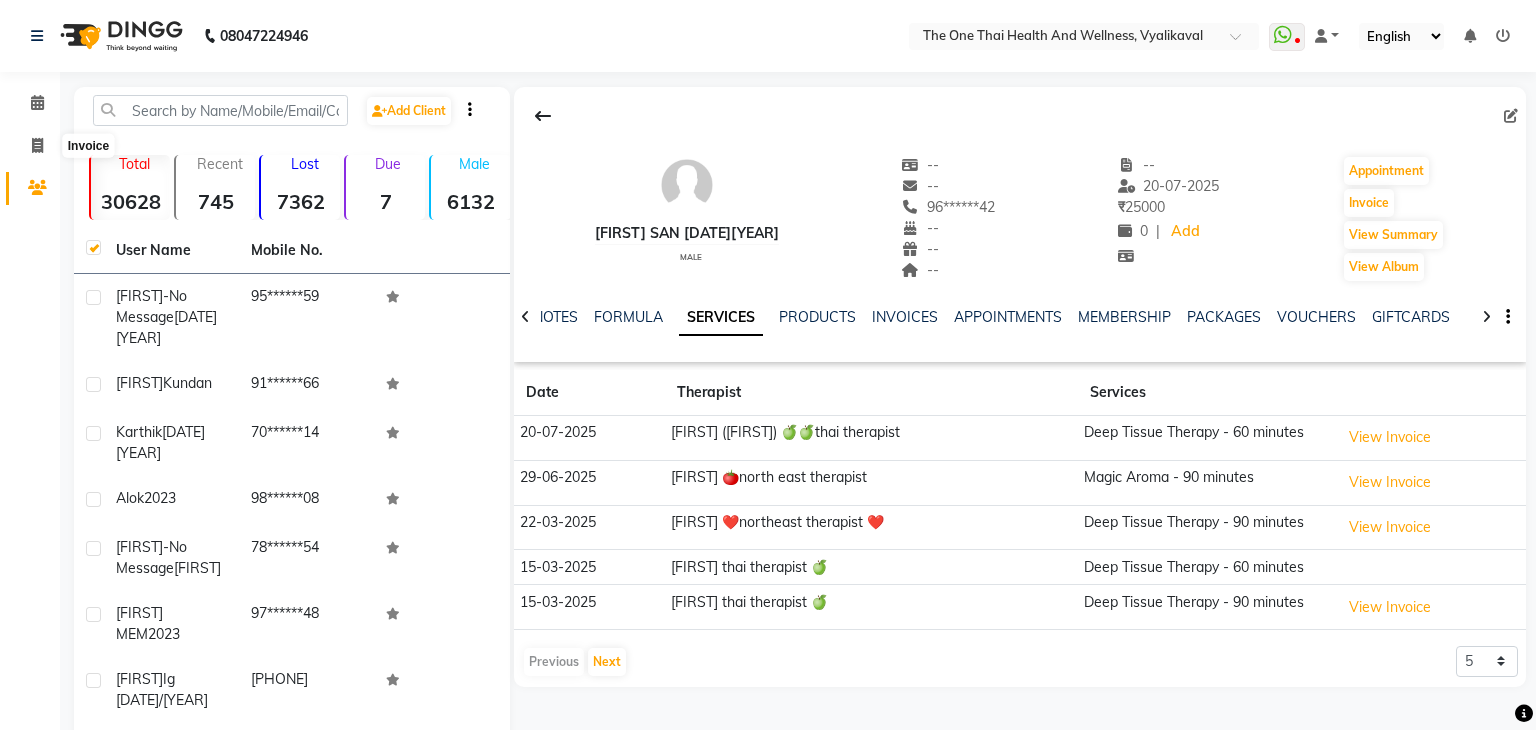 select on "5972" 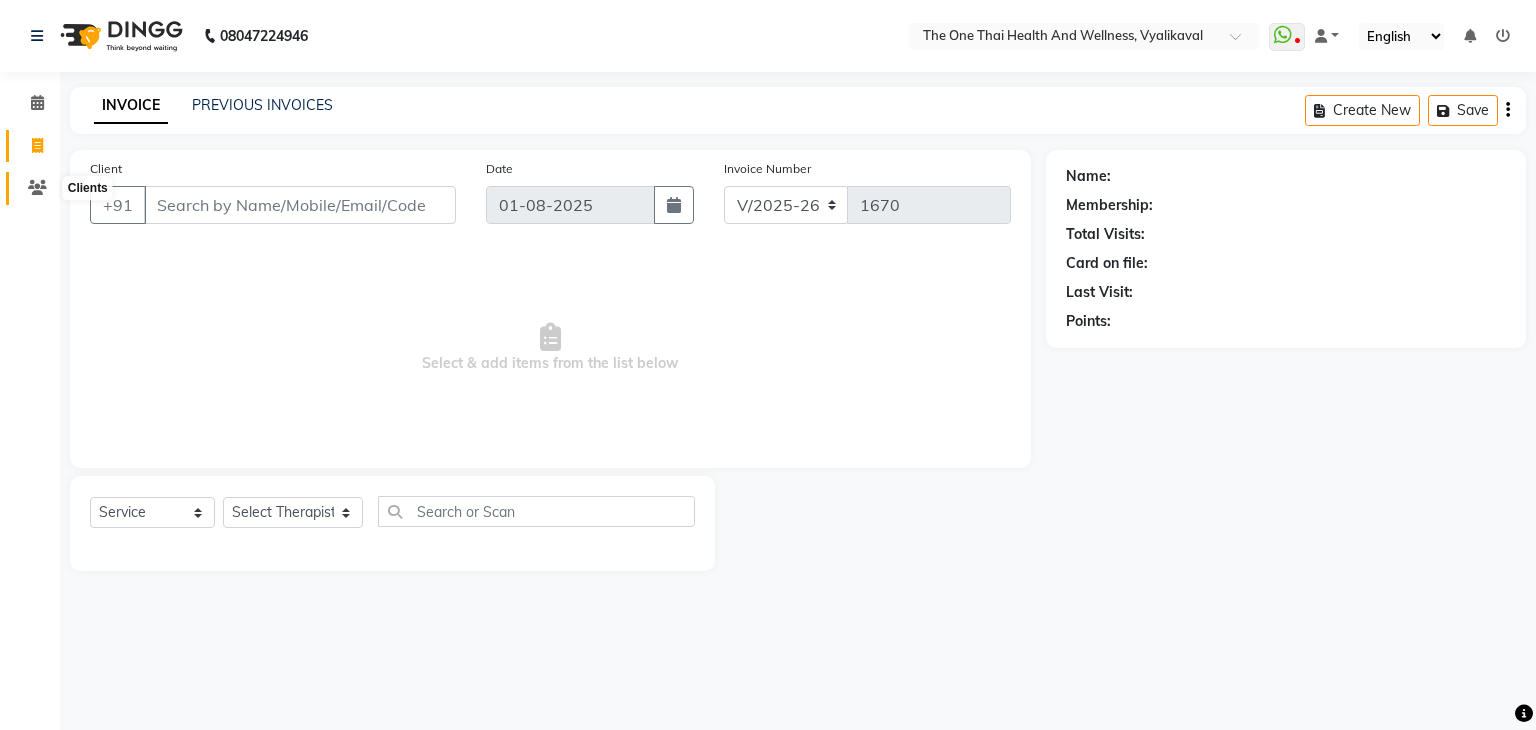 click 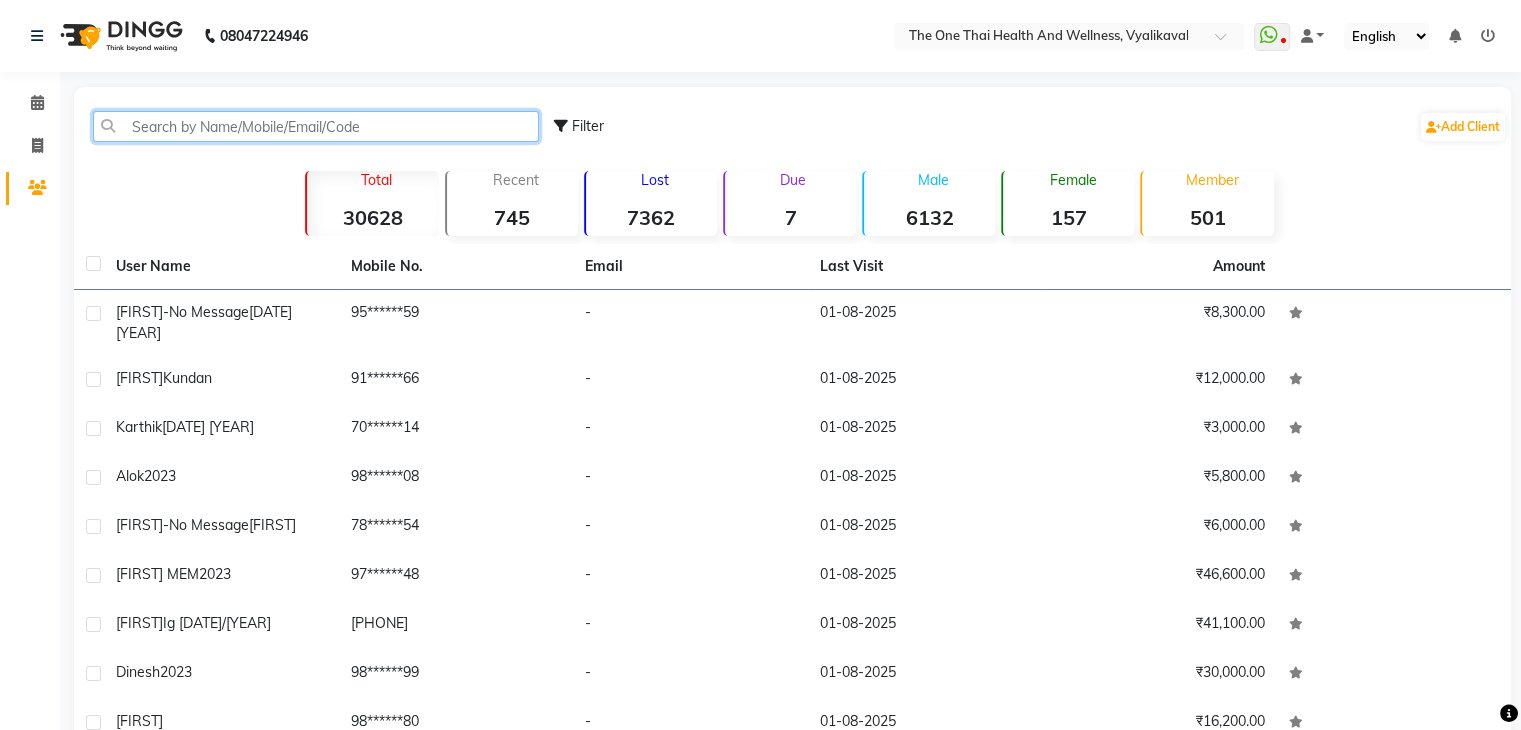 click 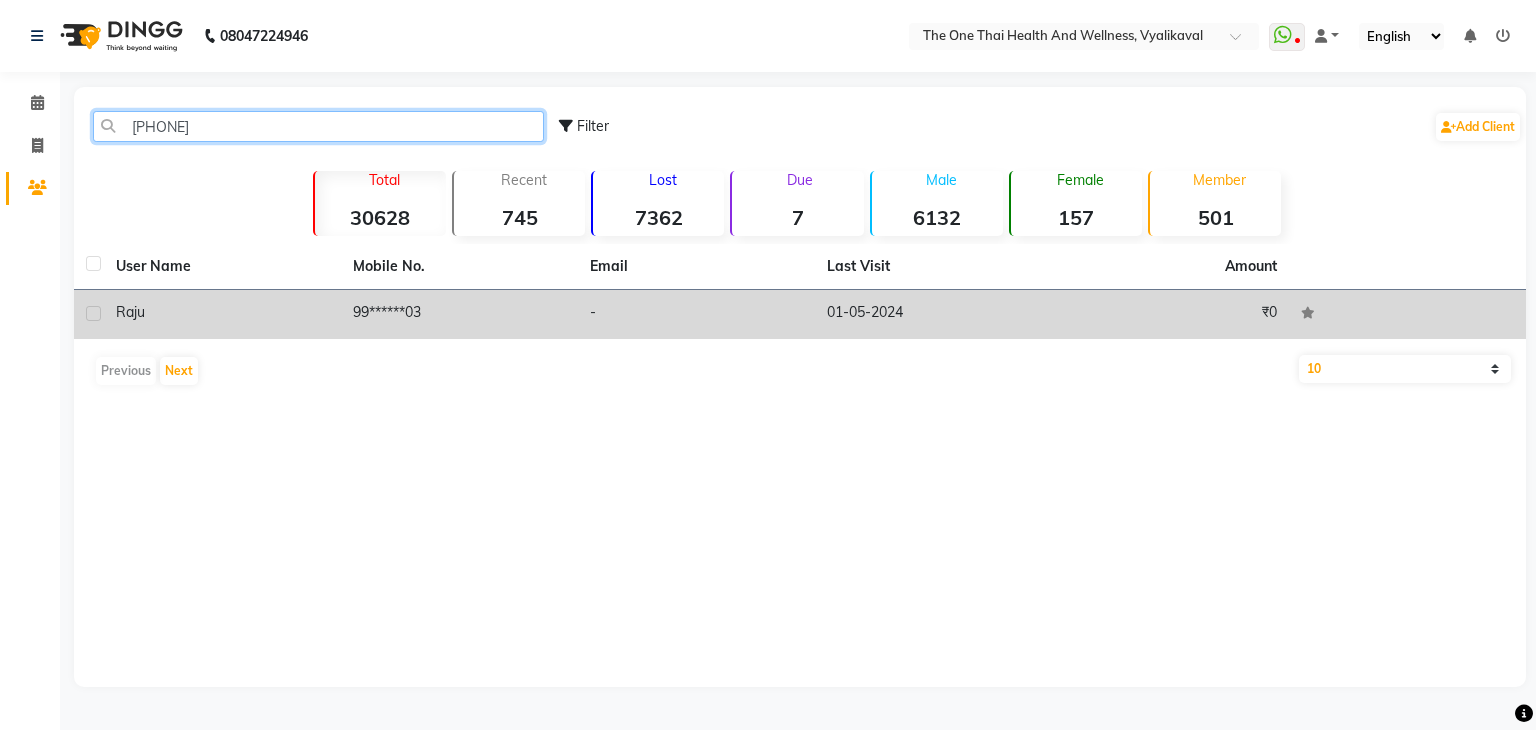 type on "[PHONE]" 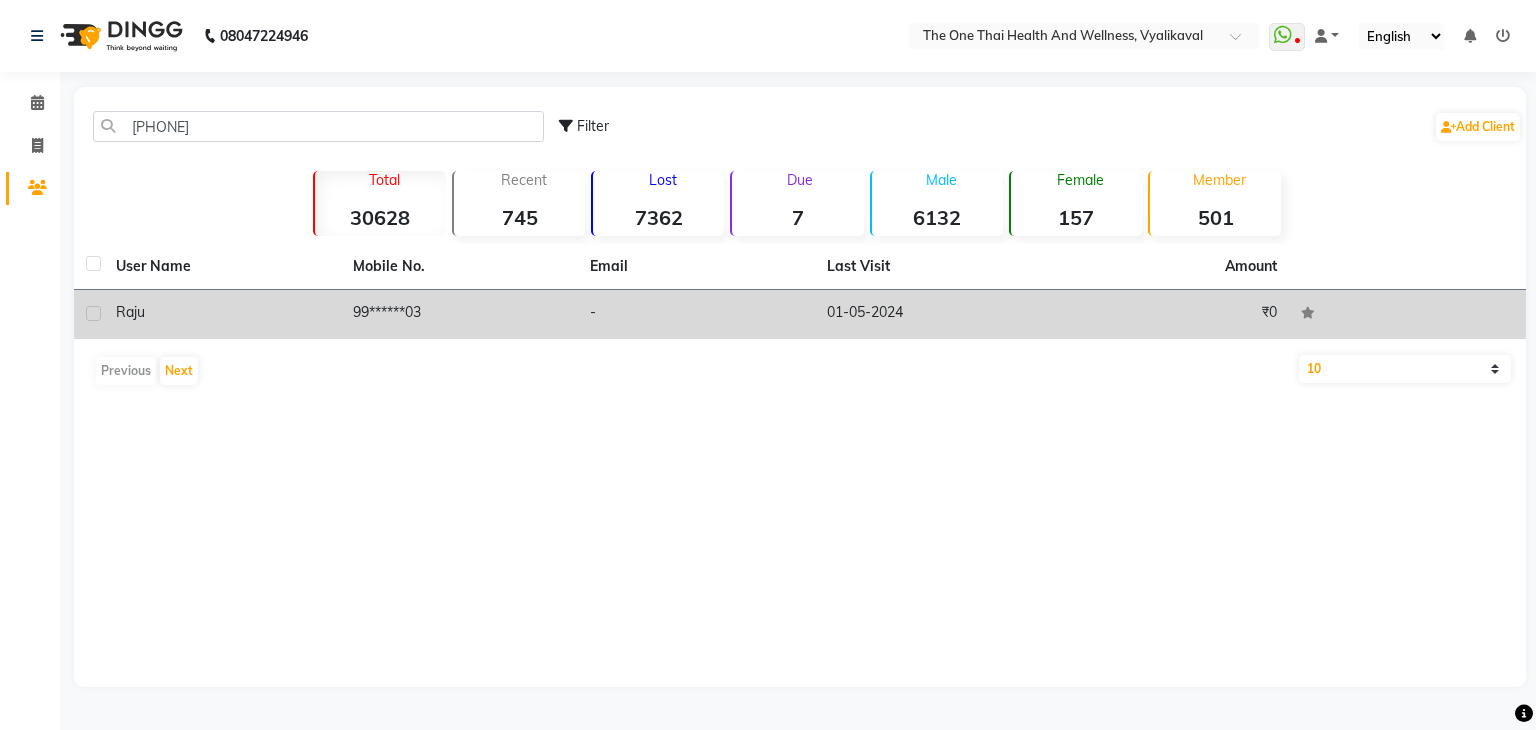 click 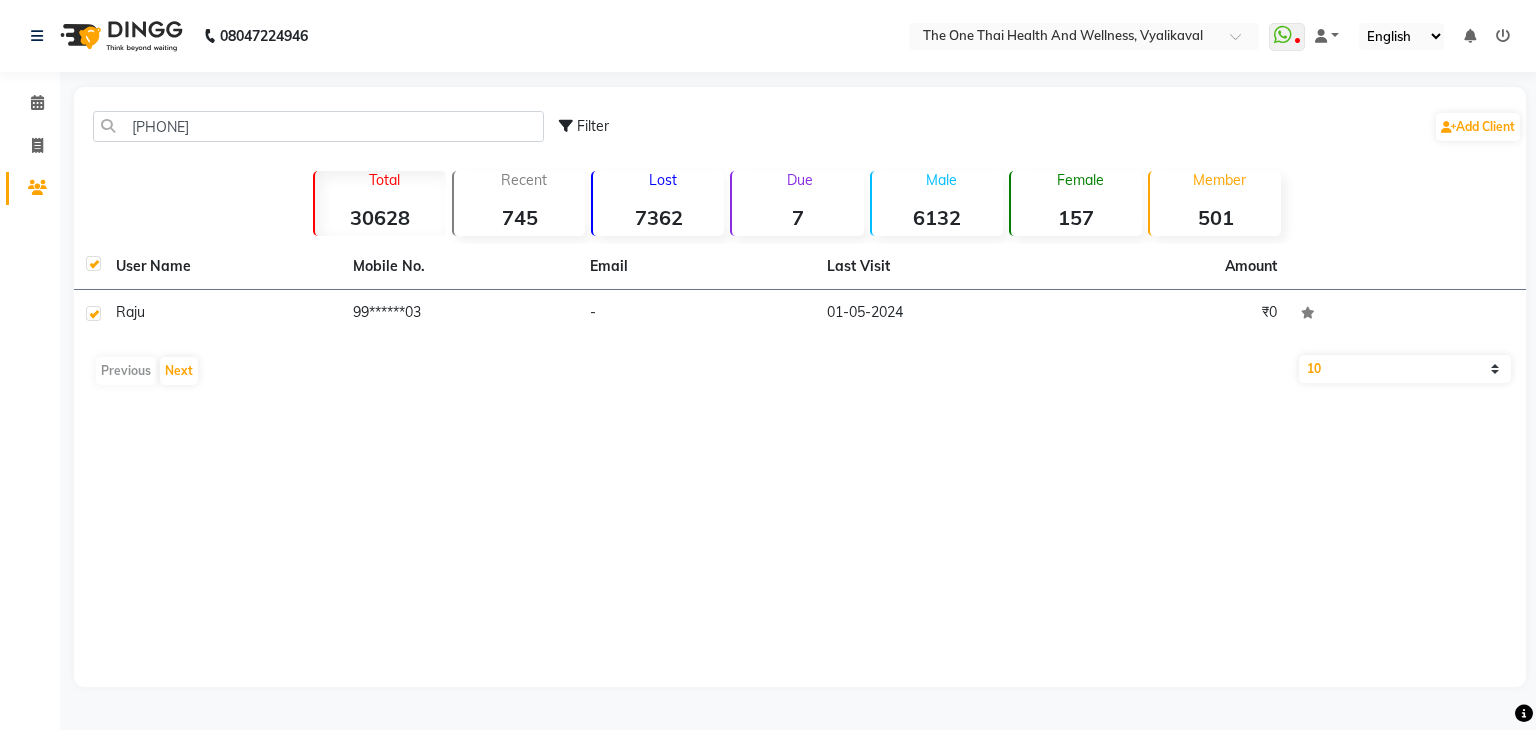 checkbox on "true" 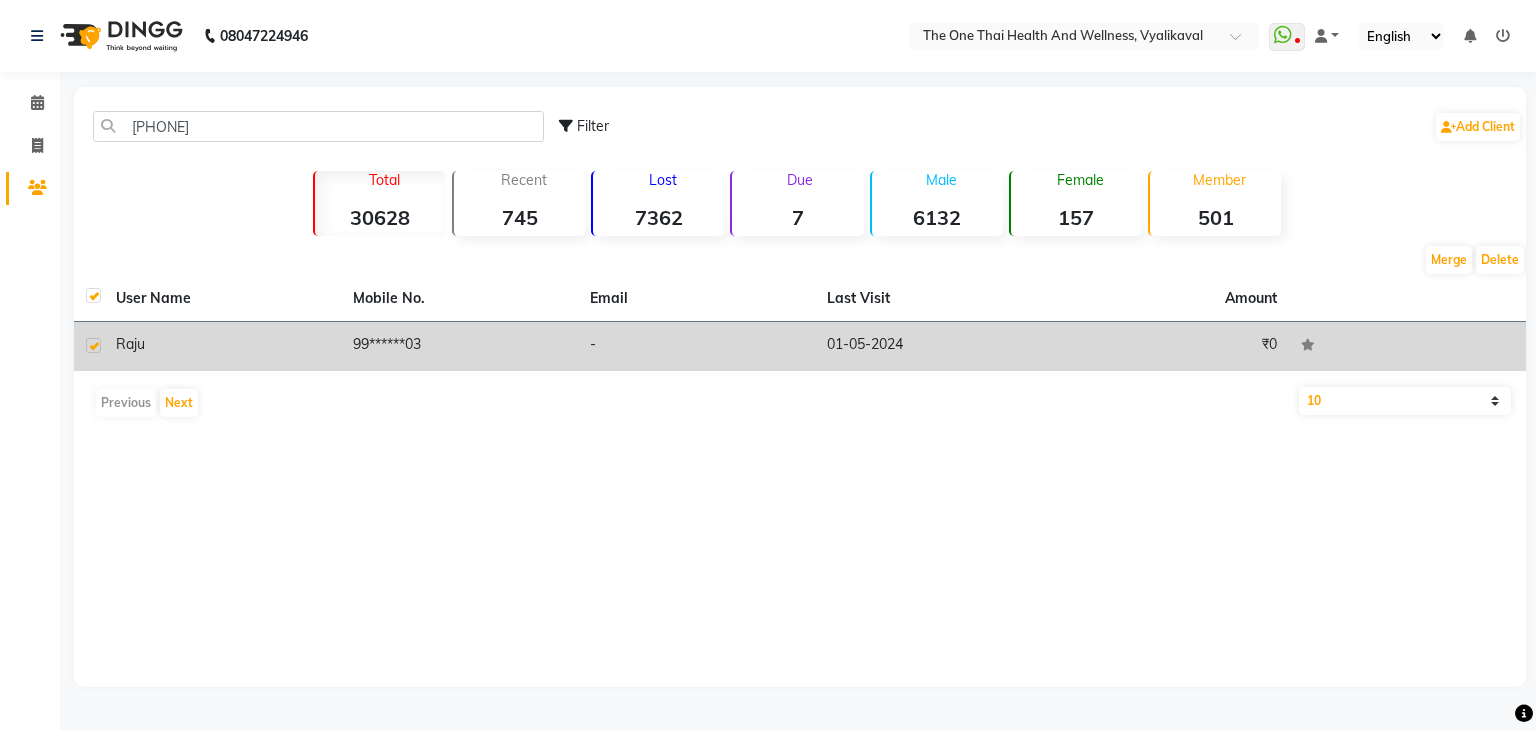 click on "Raju" 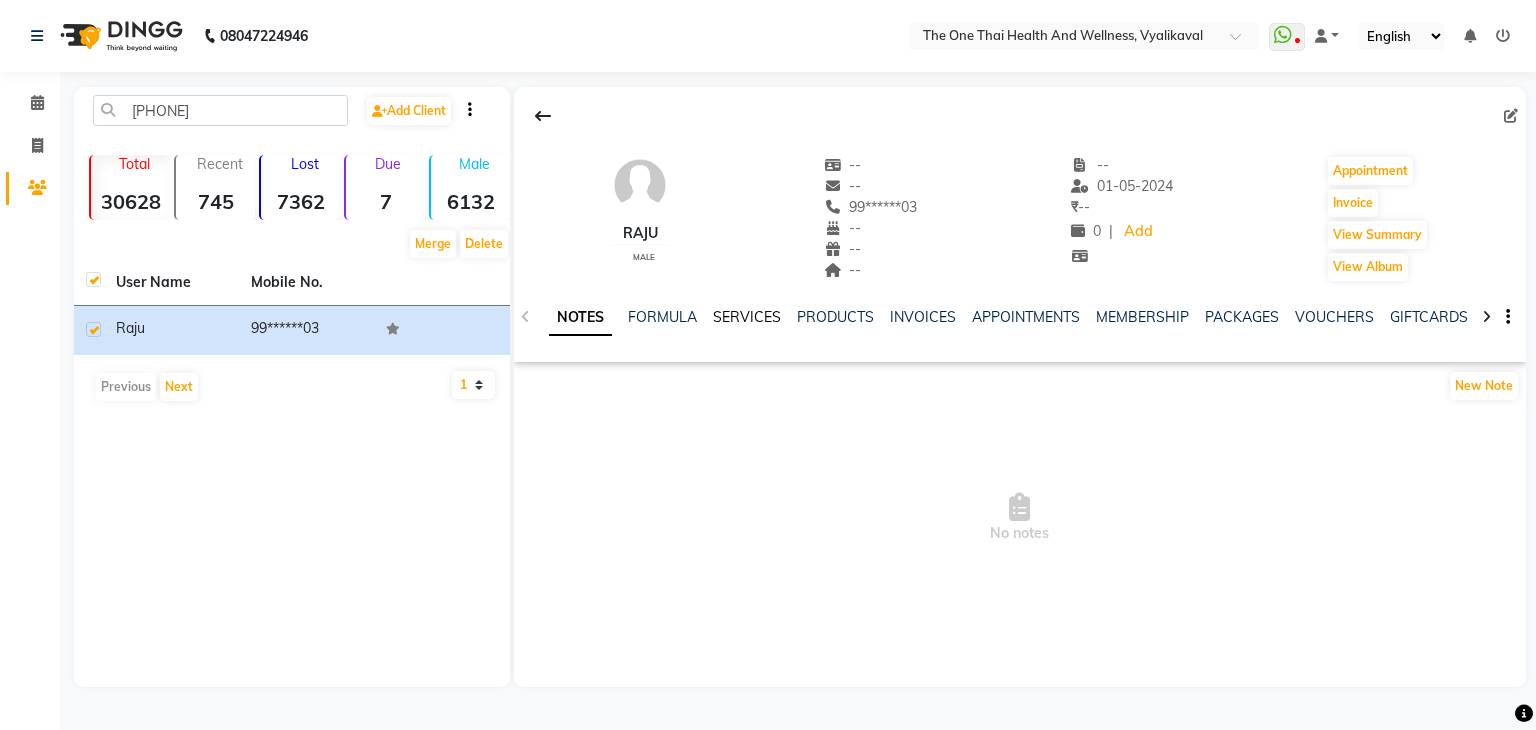 click on "SERVICES" 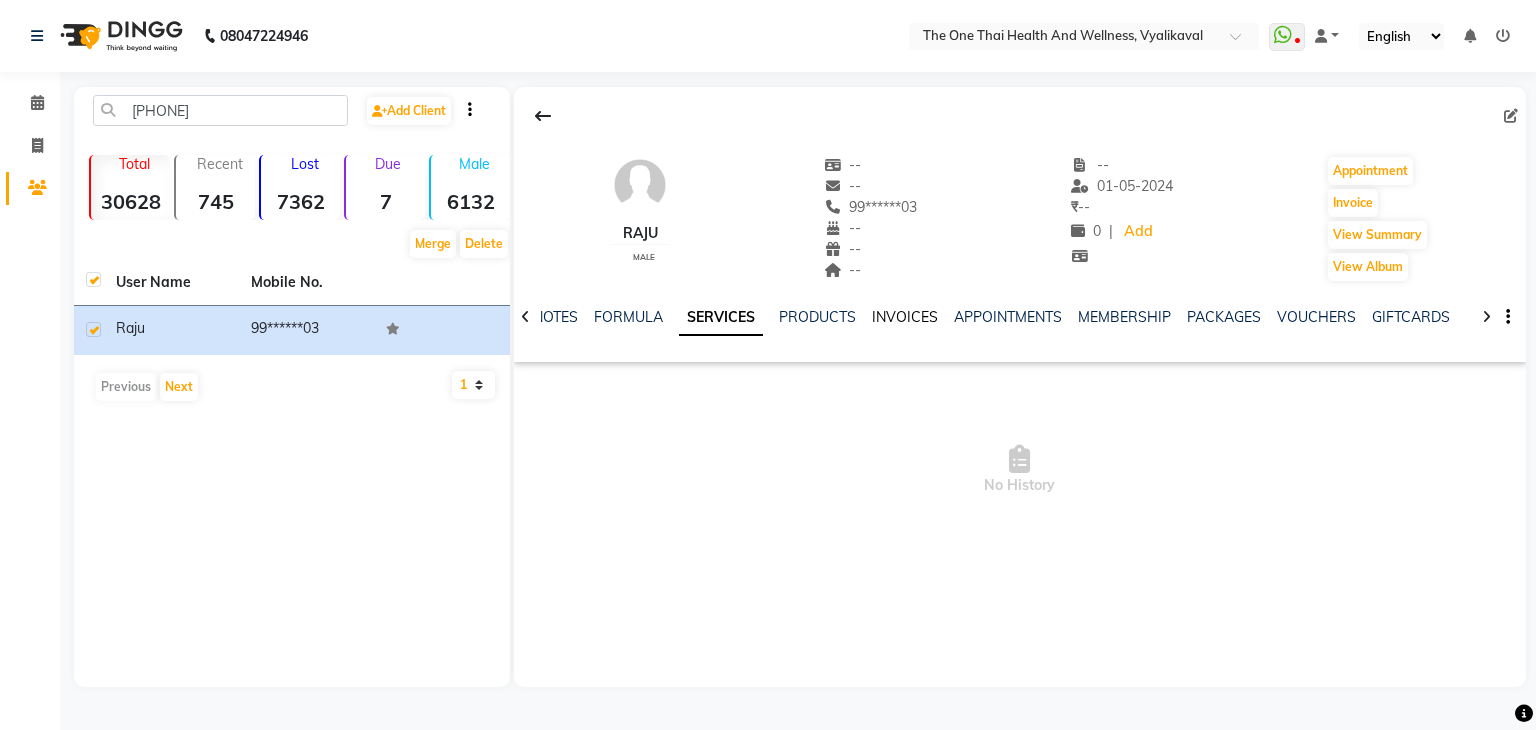 click on "INVOICES" 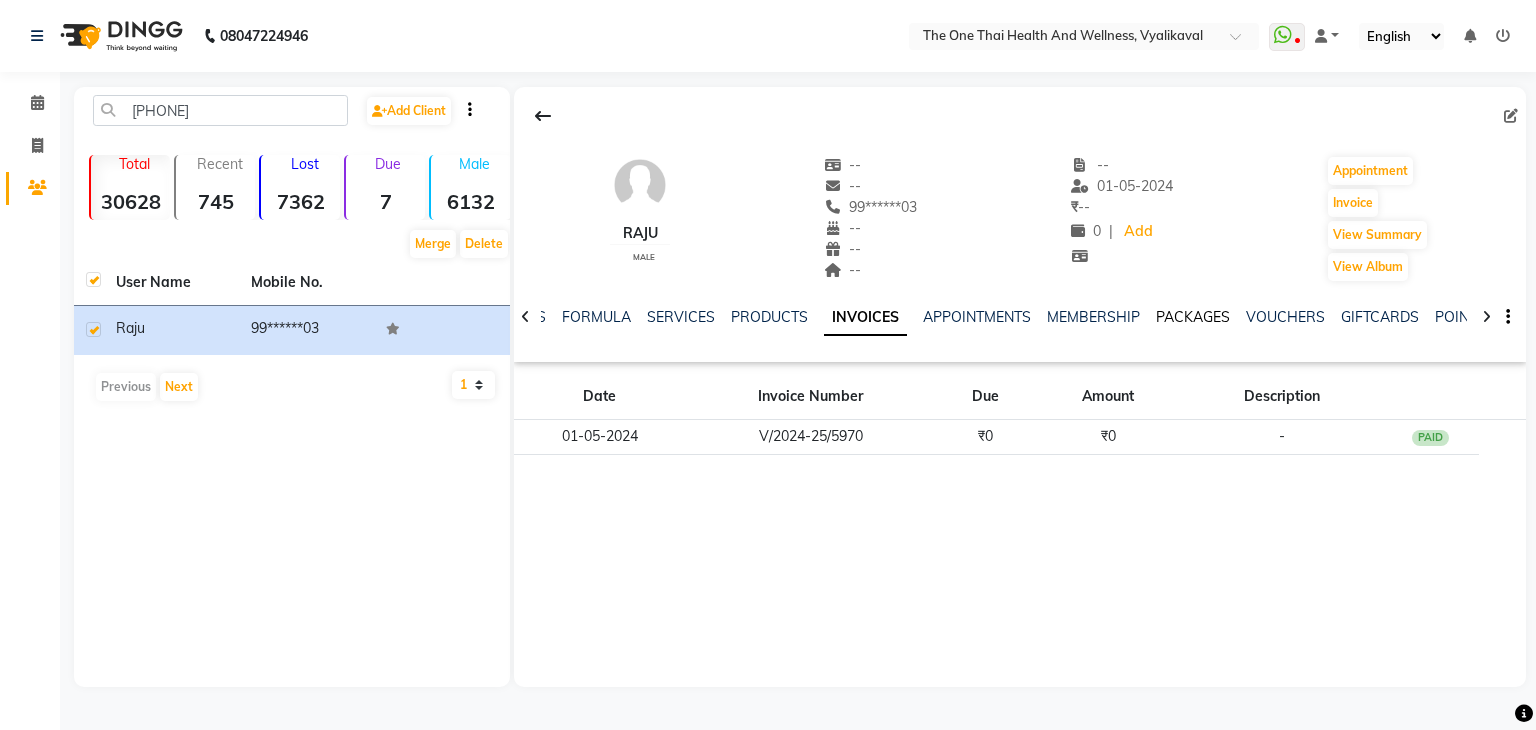 click on "PACKAGES" 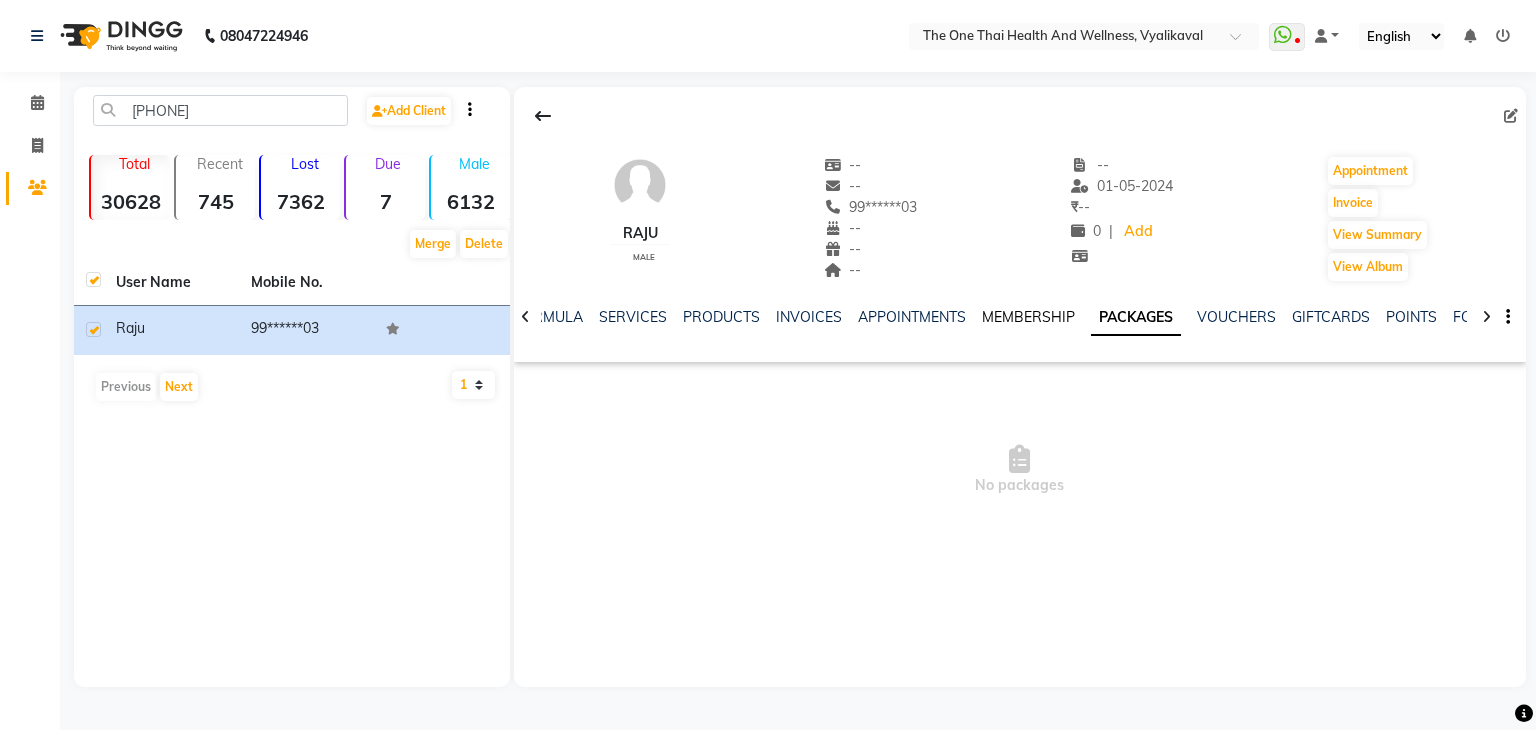 click on "MEMBERSHIP" 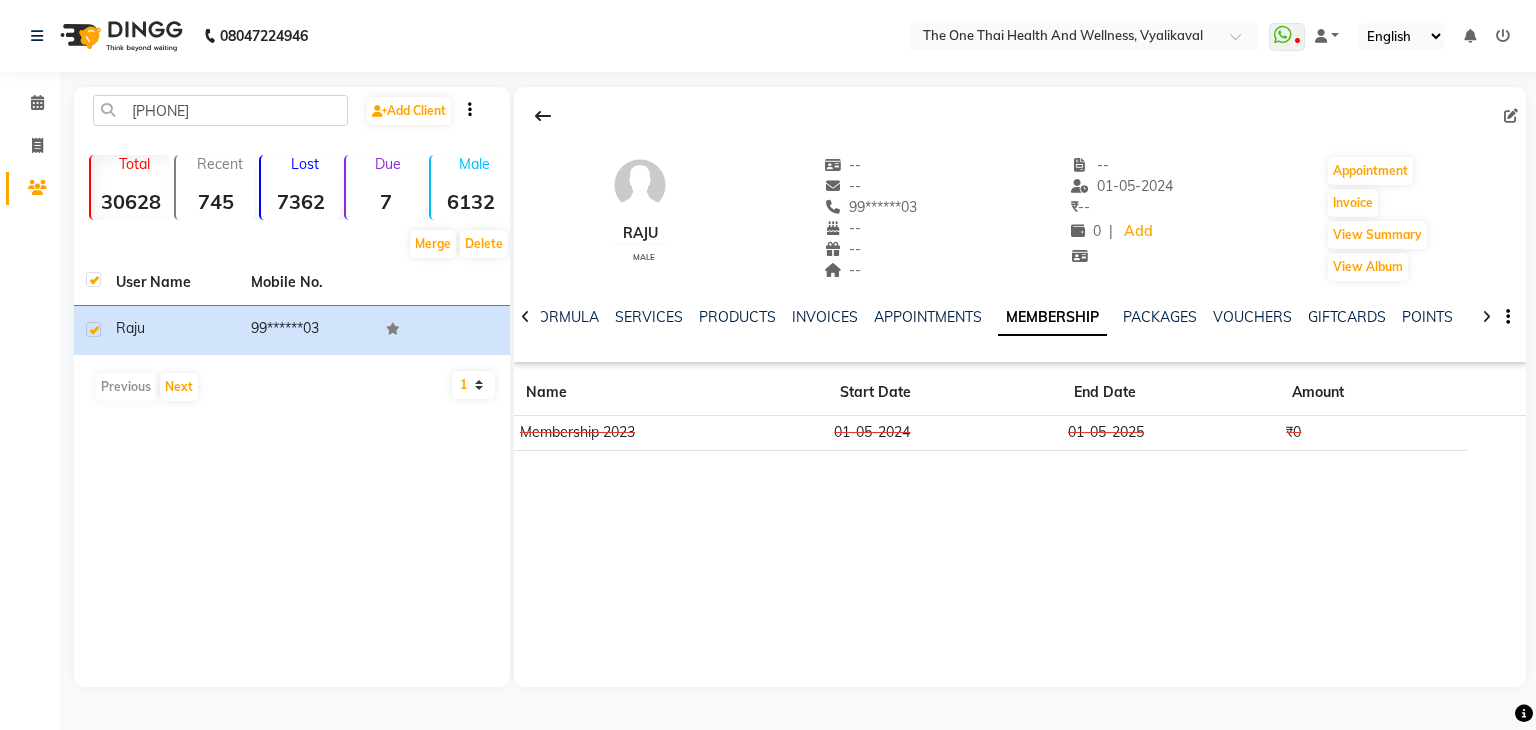 click on "APPOINTMENTS" 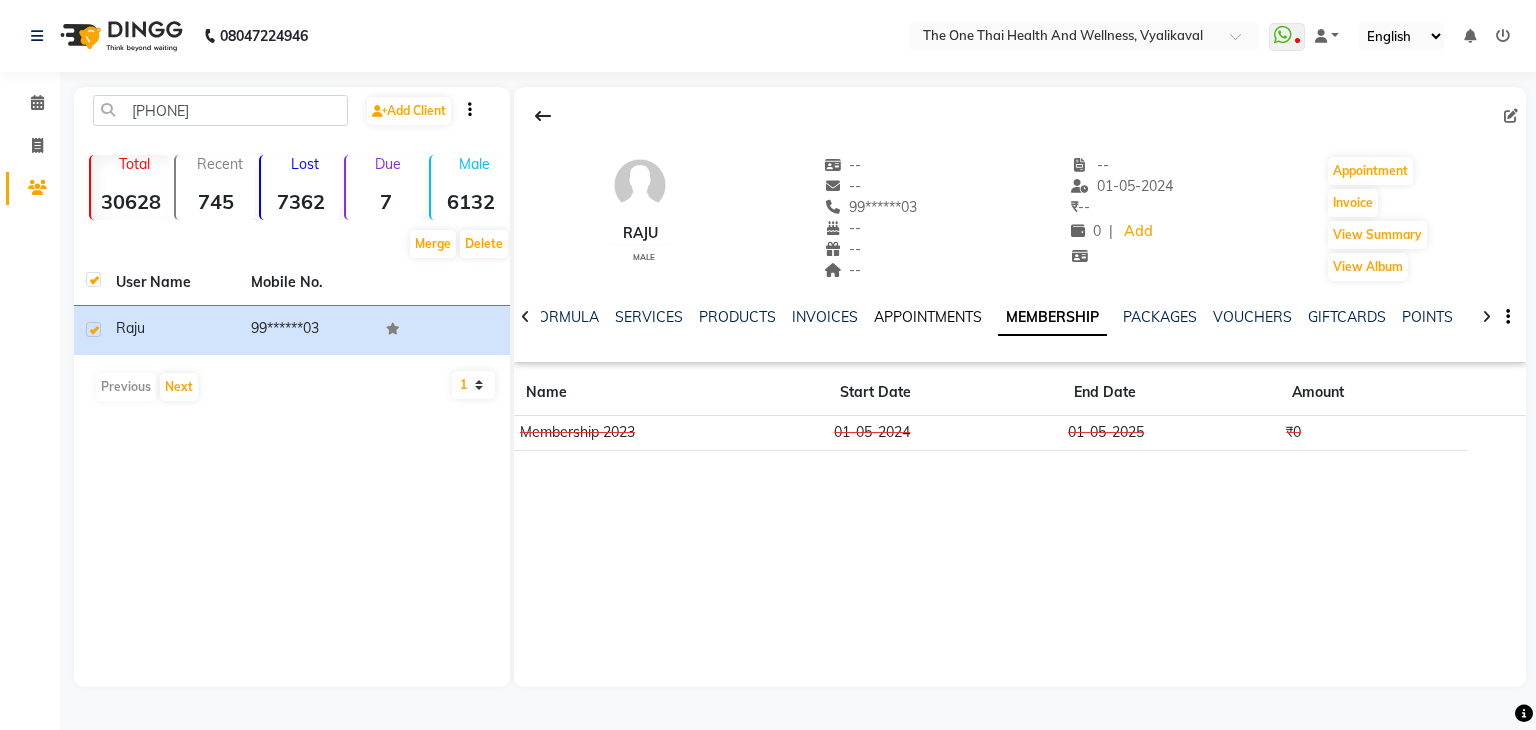 click on "APPOINTMENTS" 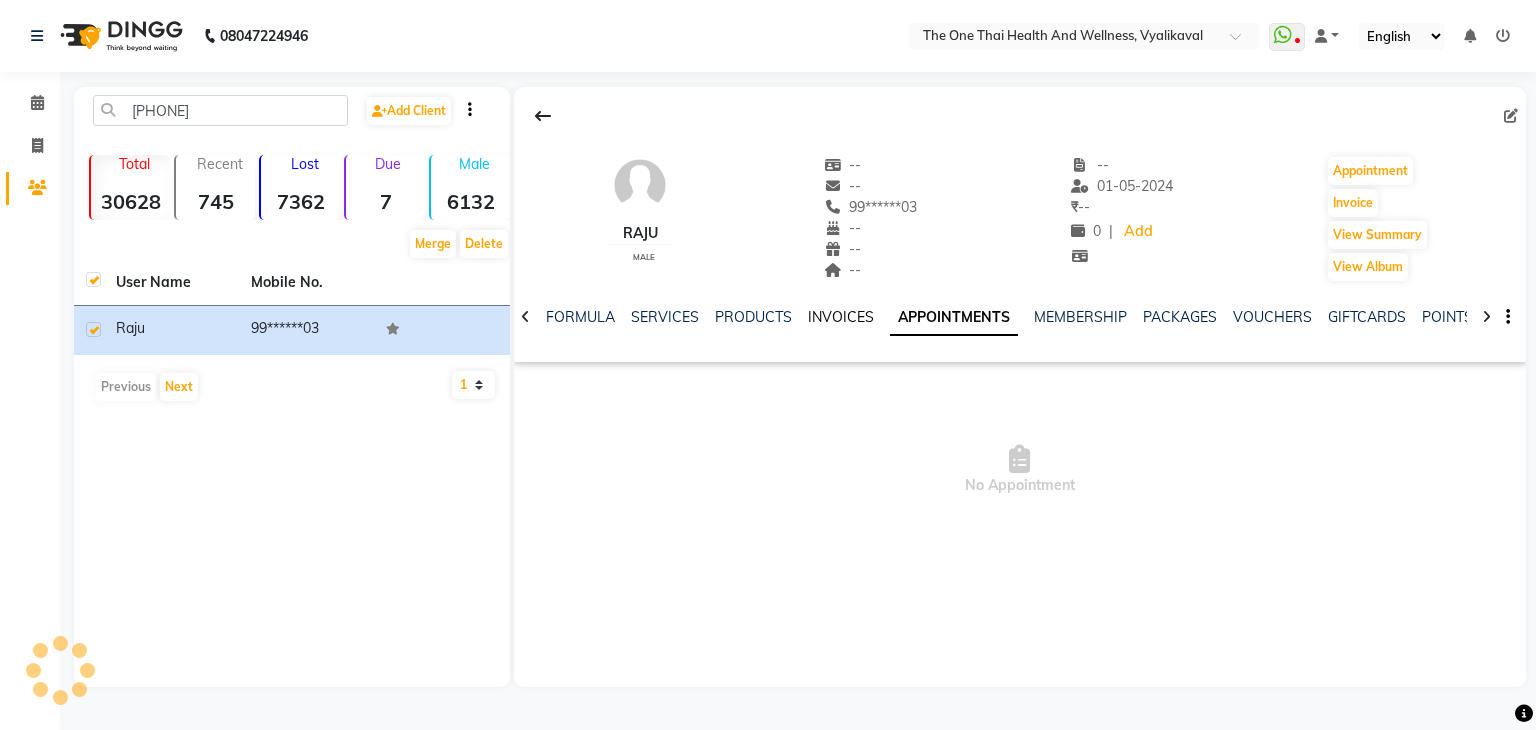 click on "INVOICES" 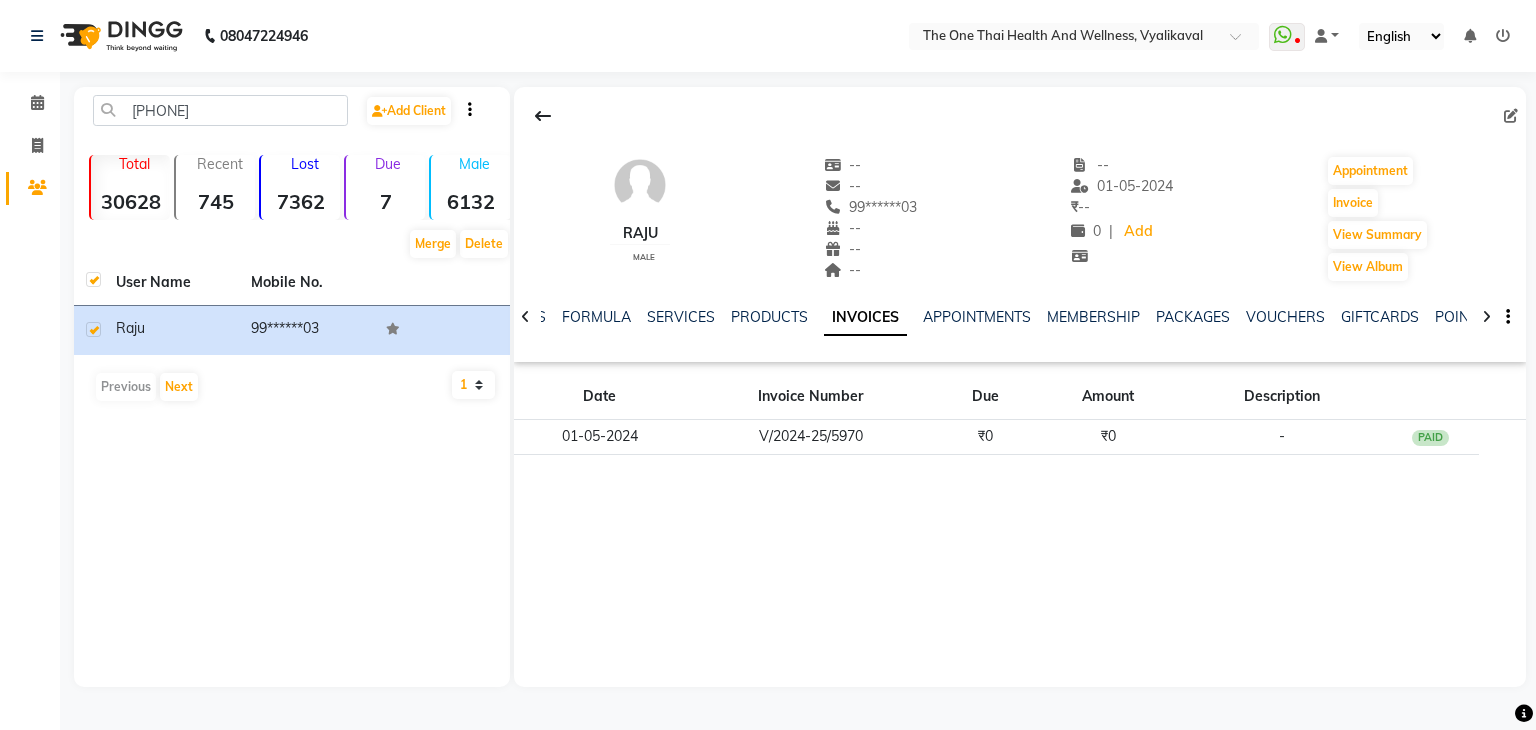 click on "PRODUCTS" 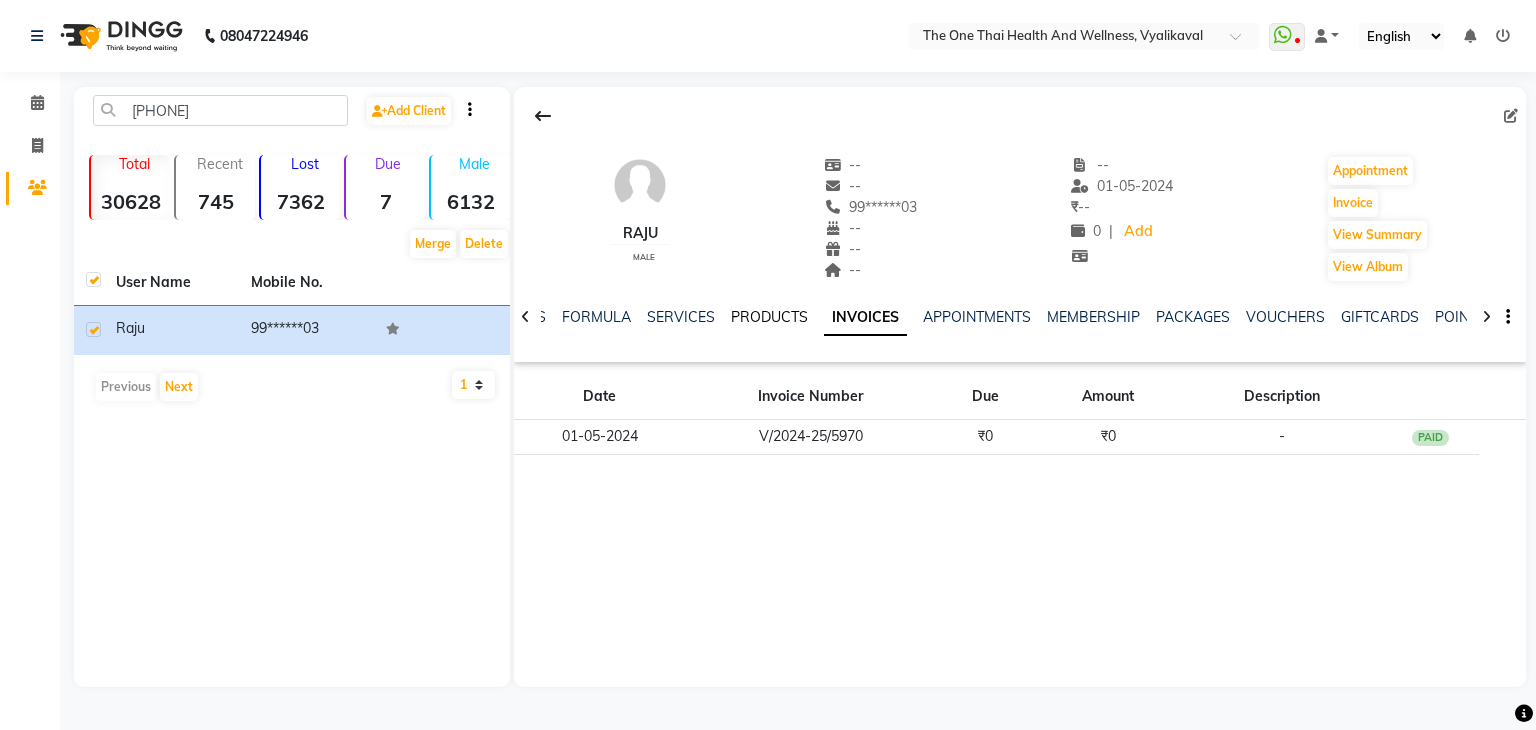 click on "PRODUCTS" 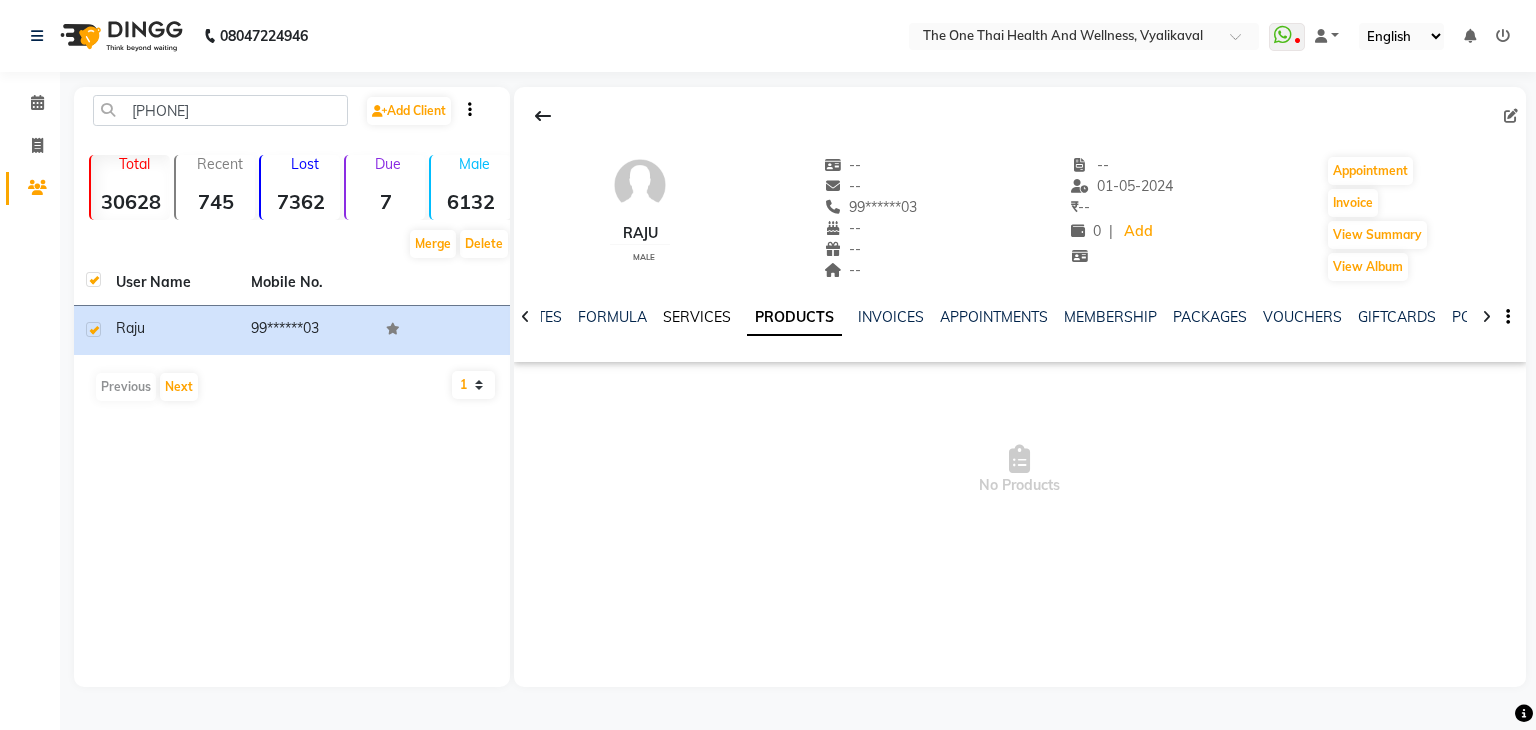 click on "SERVICES" 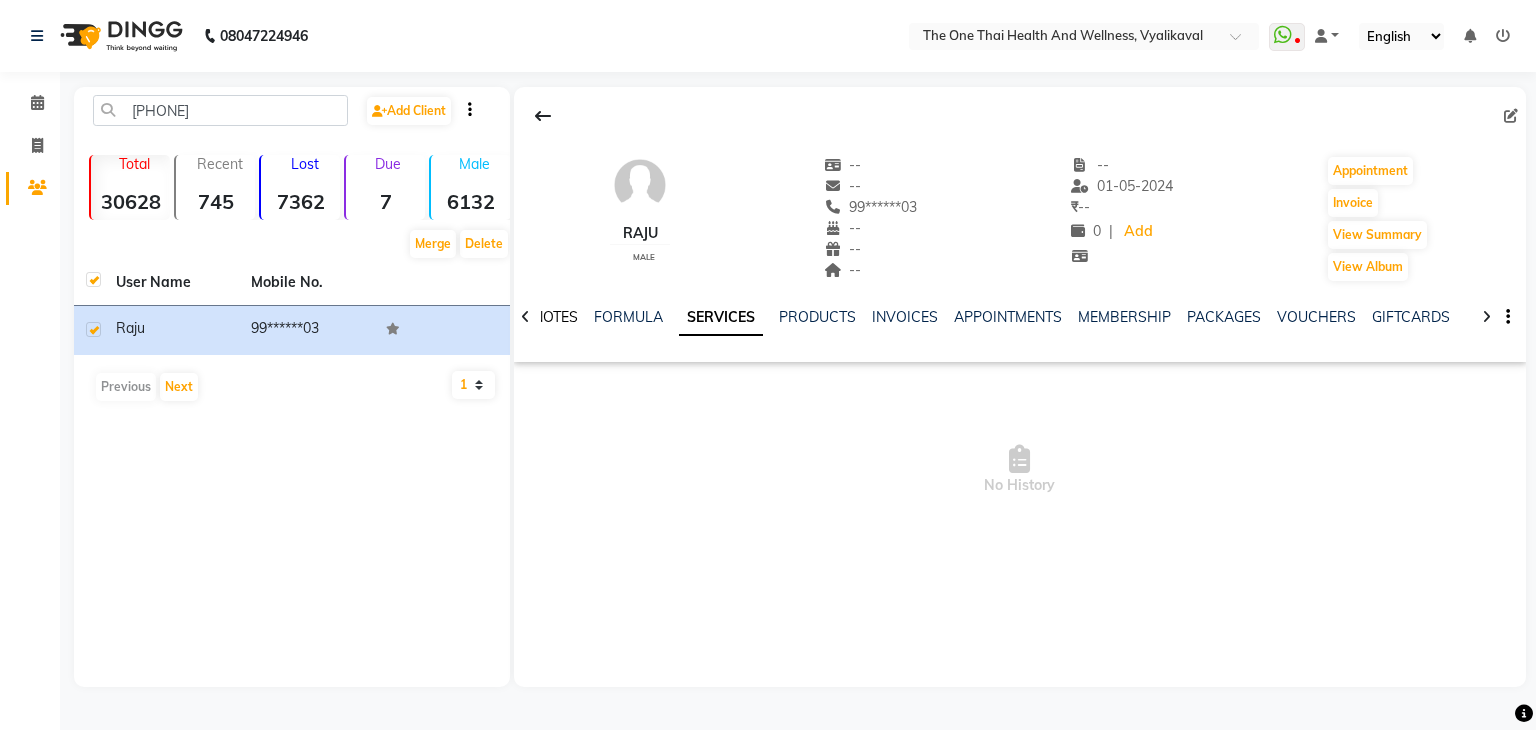 click on "NOTES" 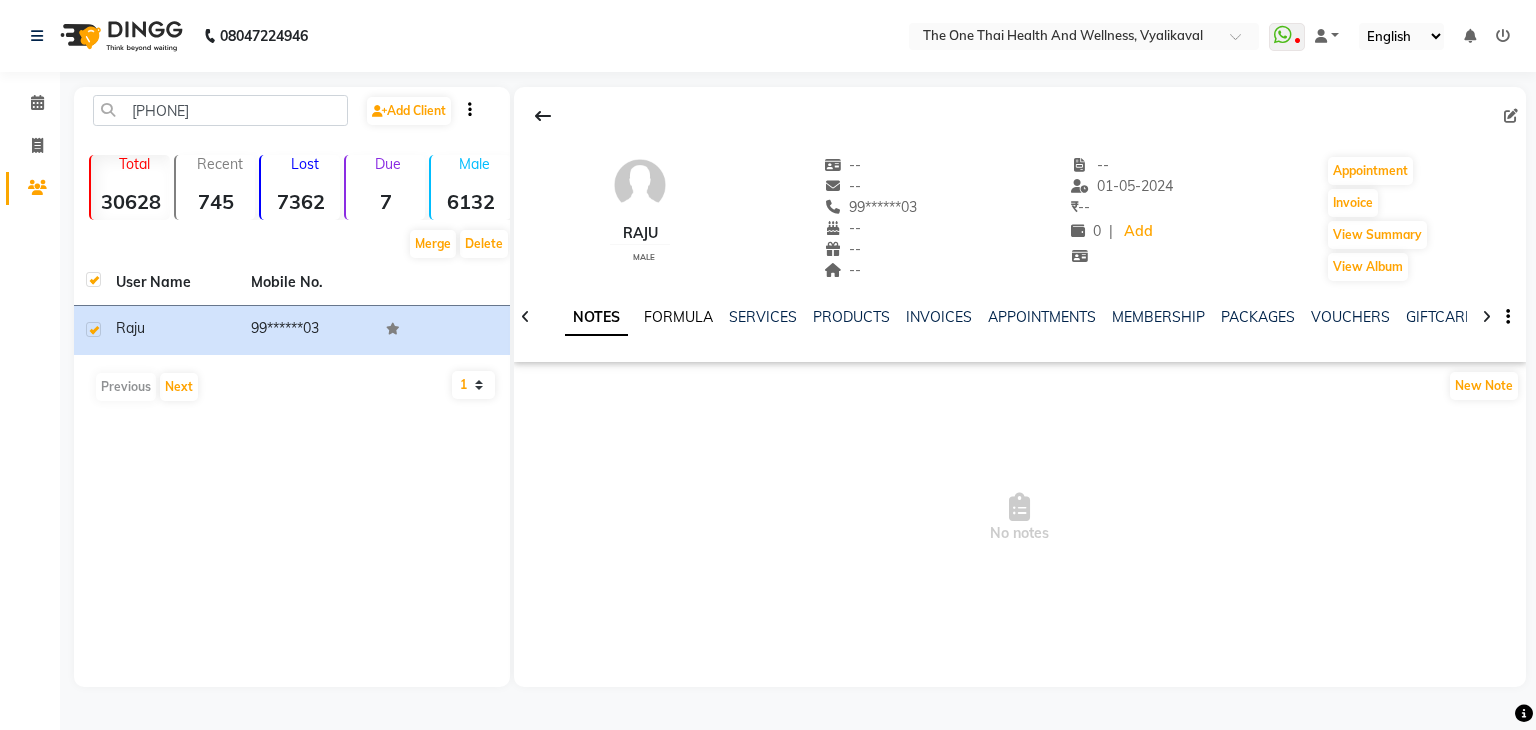 click on "FORMULA" 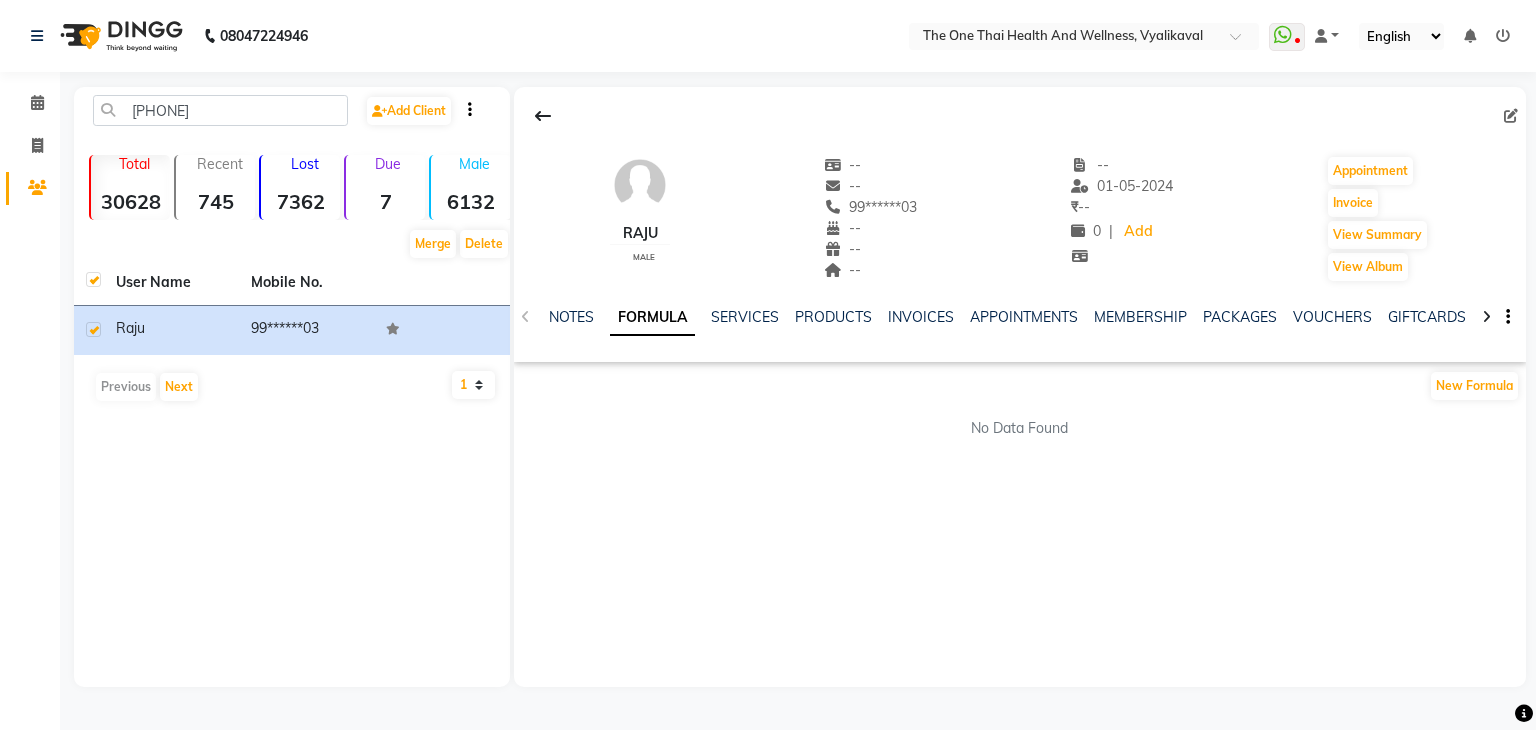 click on "SERVICES" 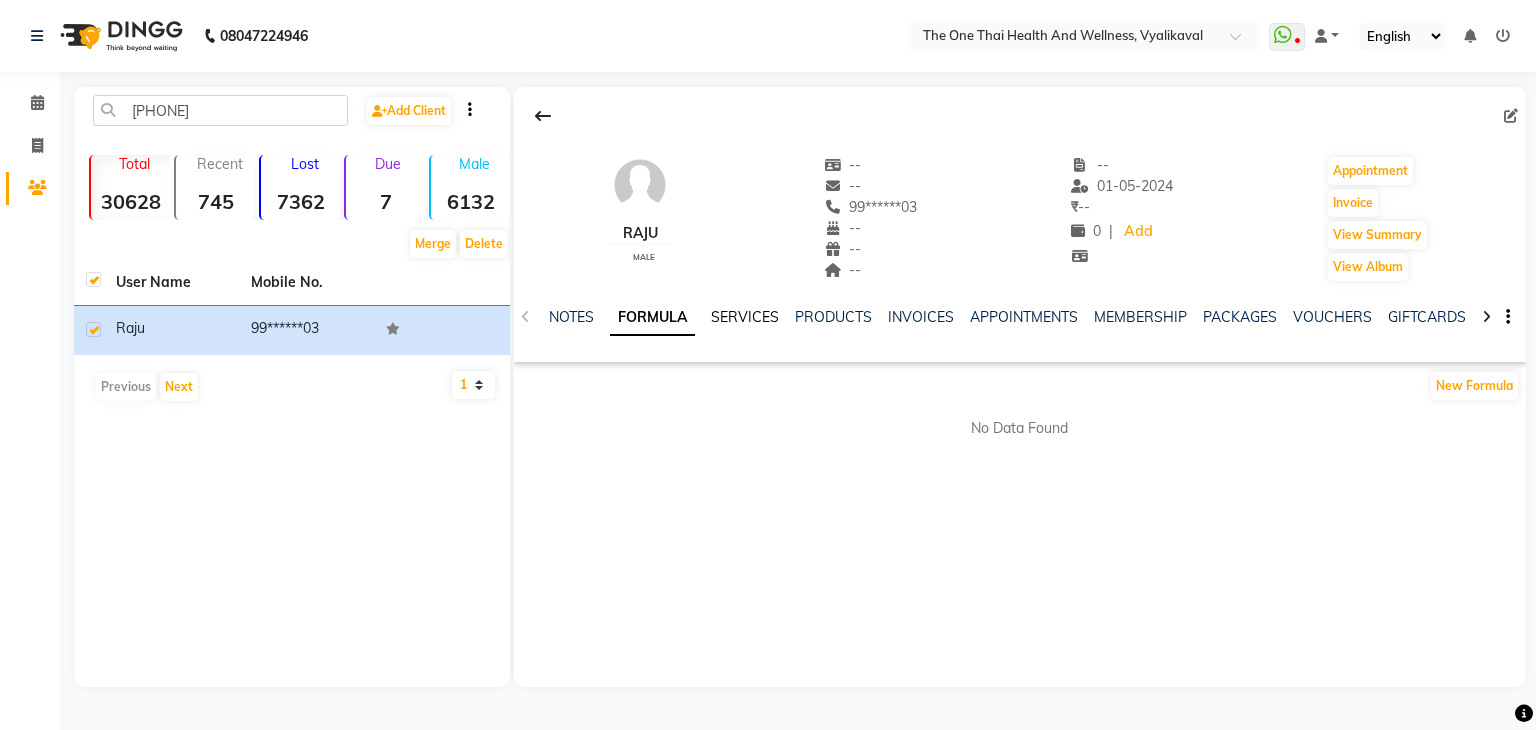 click on "SERVICES" 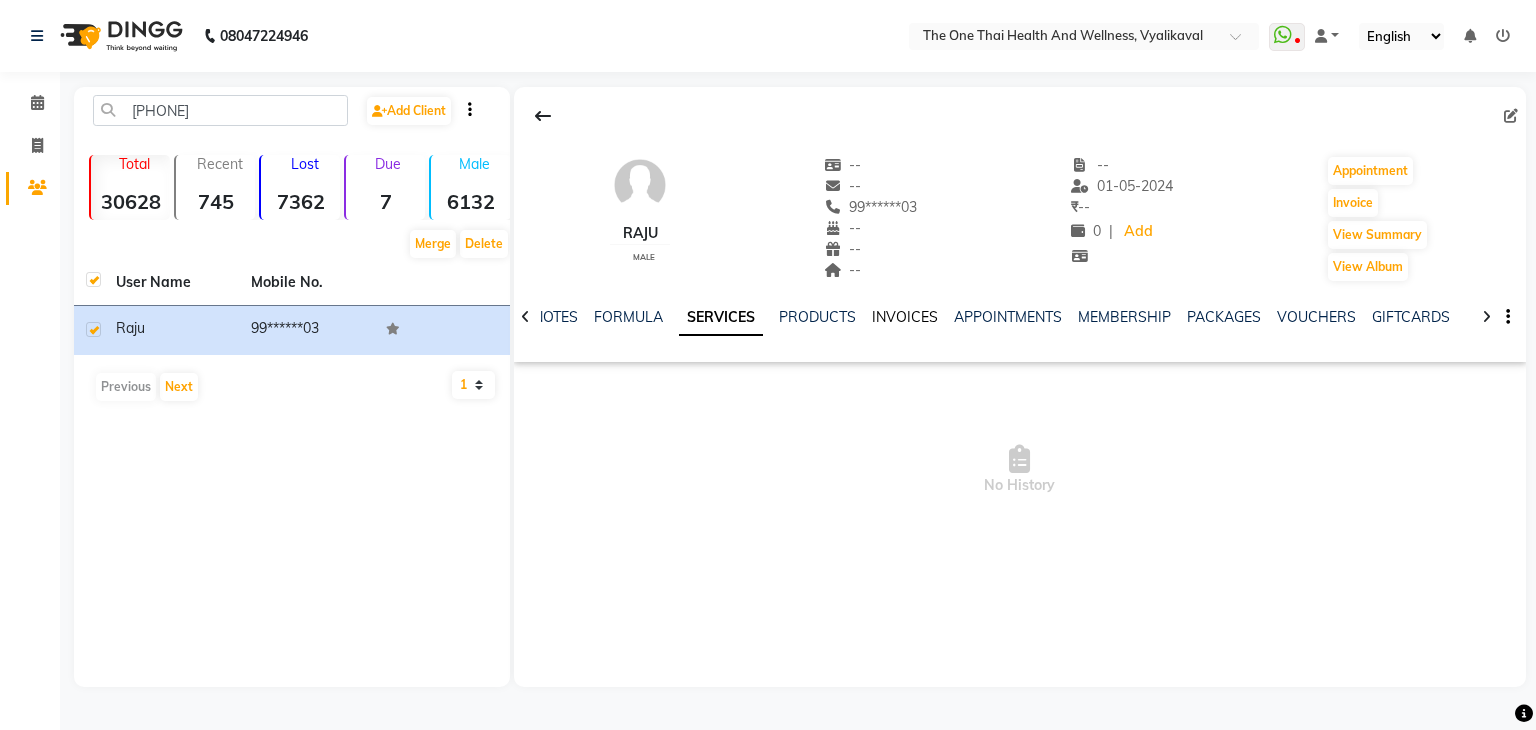 click on "INVOICES" 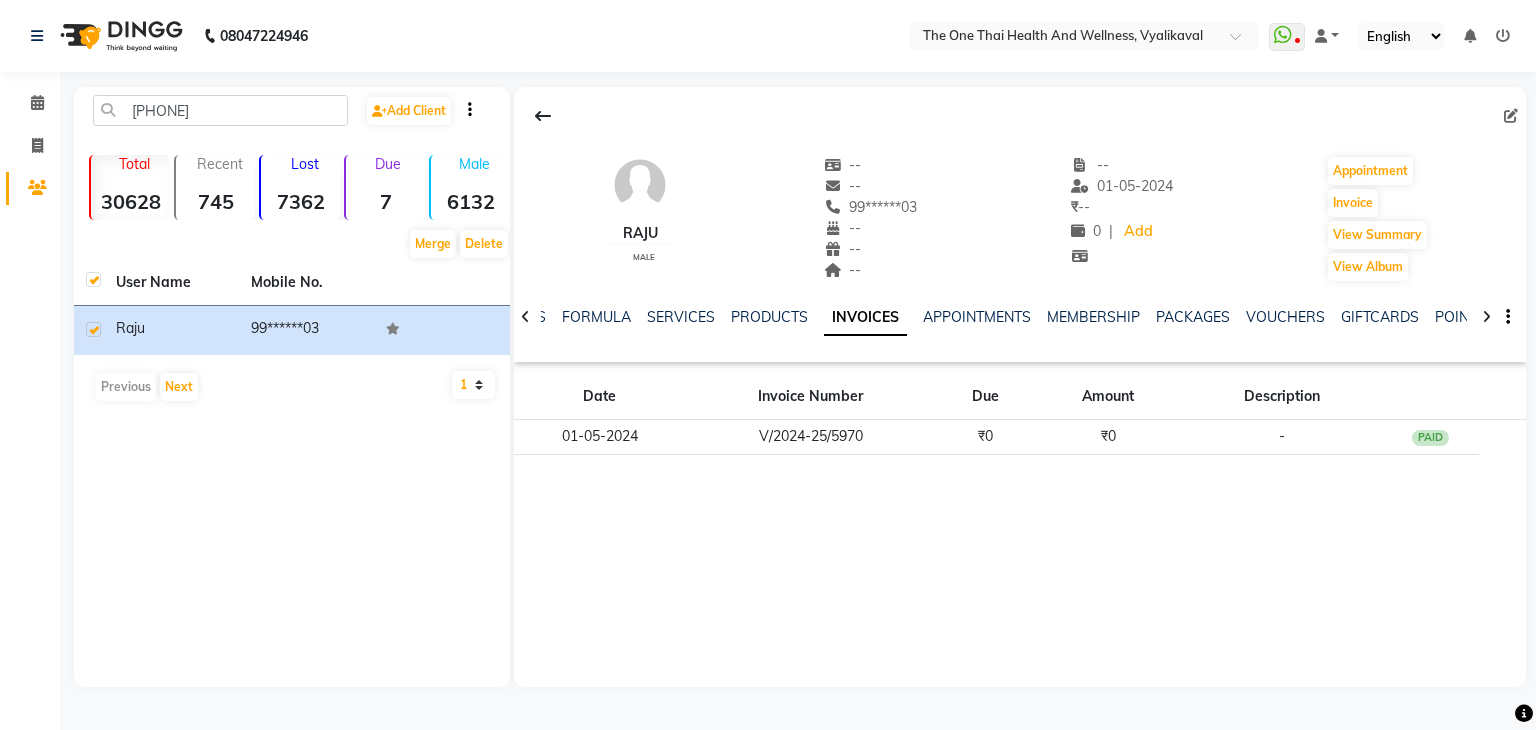 click on "NOTES FORMULA SERVICES PRODUCTS INVOICES APPOINTMENTS MEMBERSHIP PACKAGES VOUCHERS GIFTCARDS POINTS FORMS FAMILY CARDS WALLET" 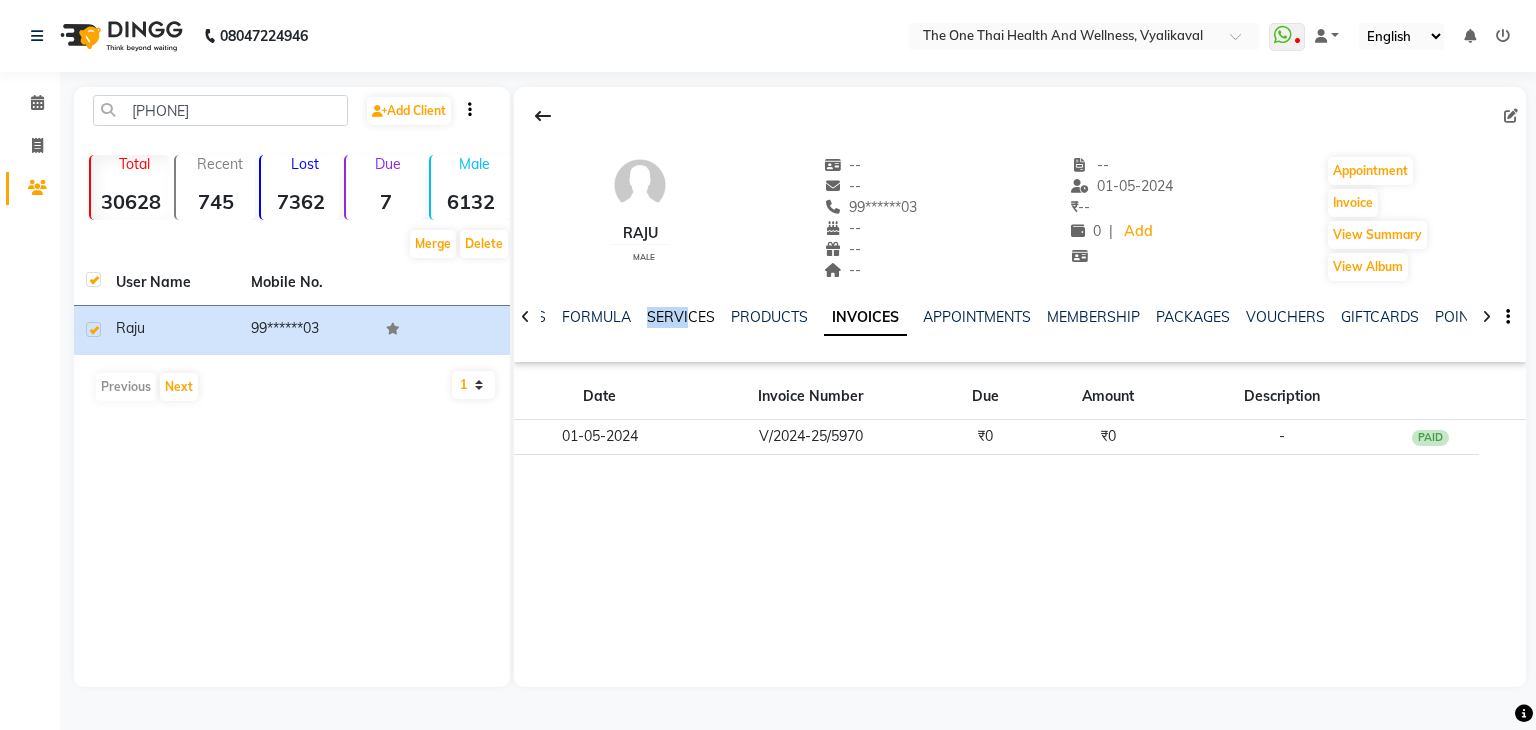 drag, startPoint x: 684, startPoint y: 329, endPoint x: 684, endPoint y: 316, distance: 13 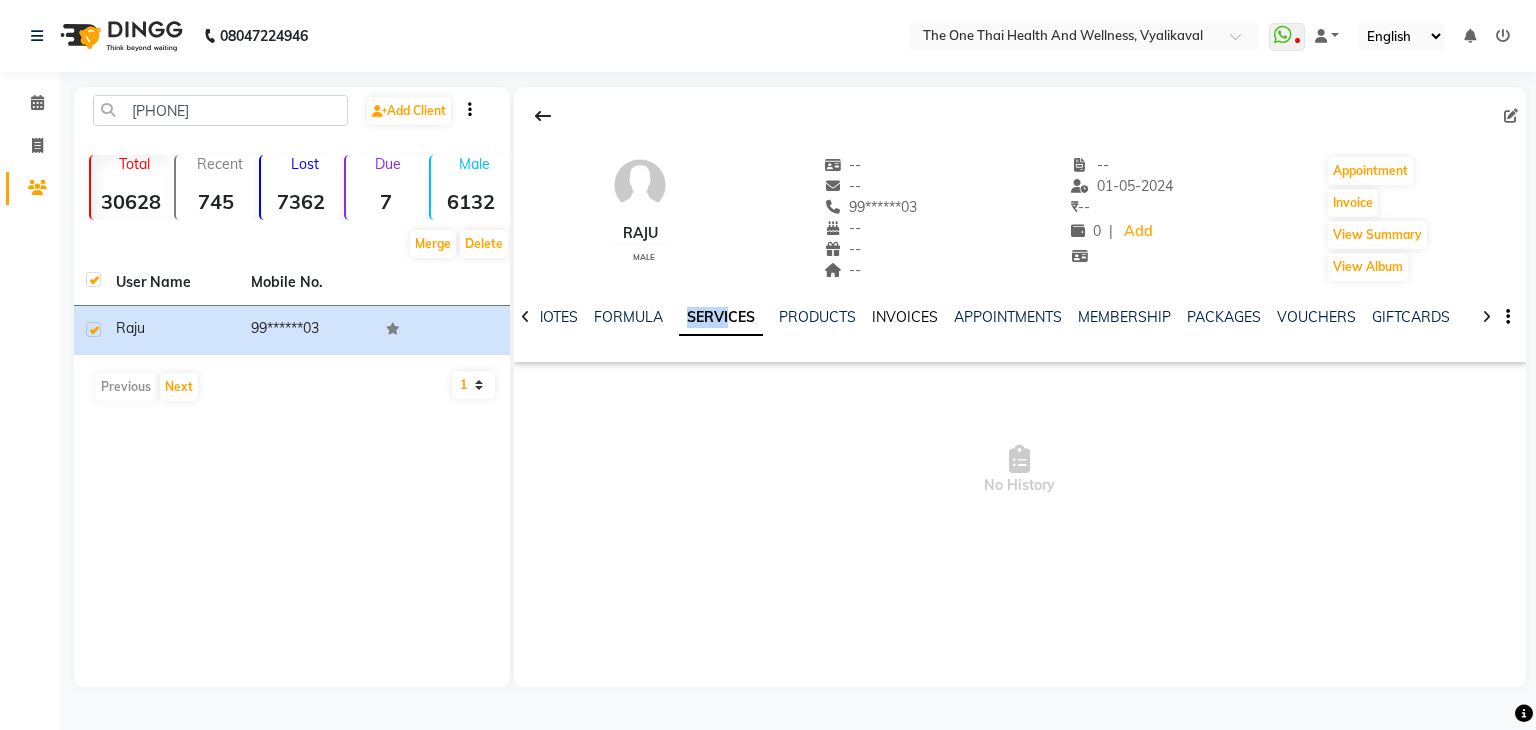 click on "INVOICES" 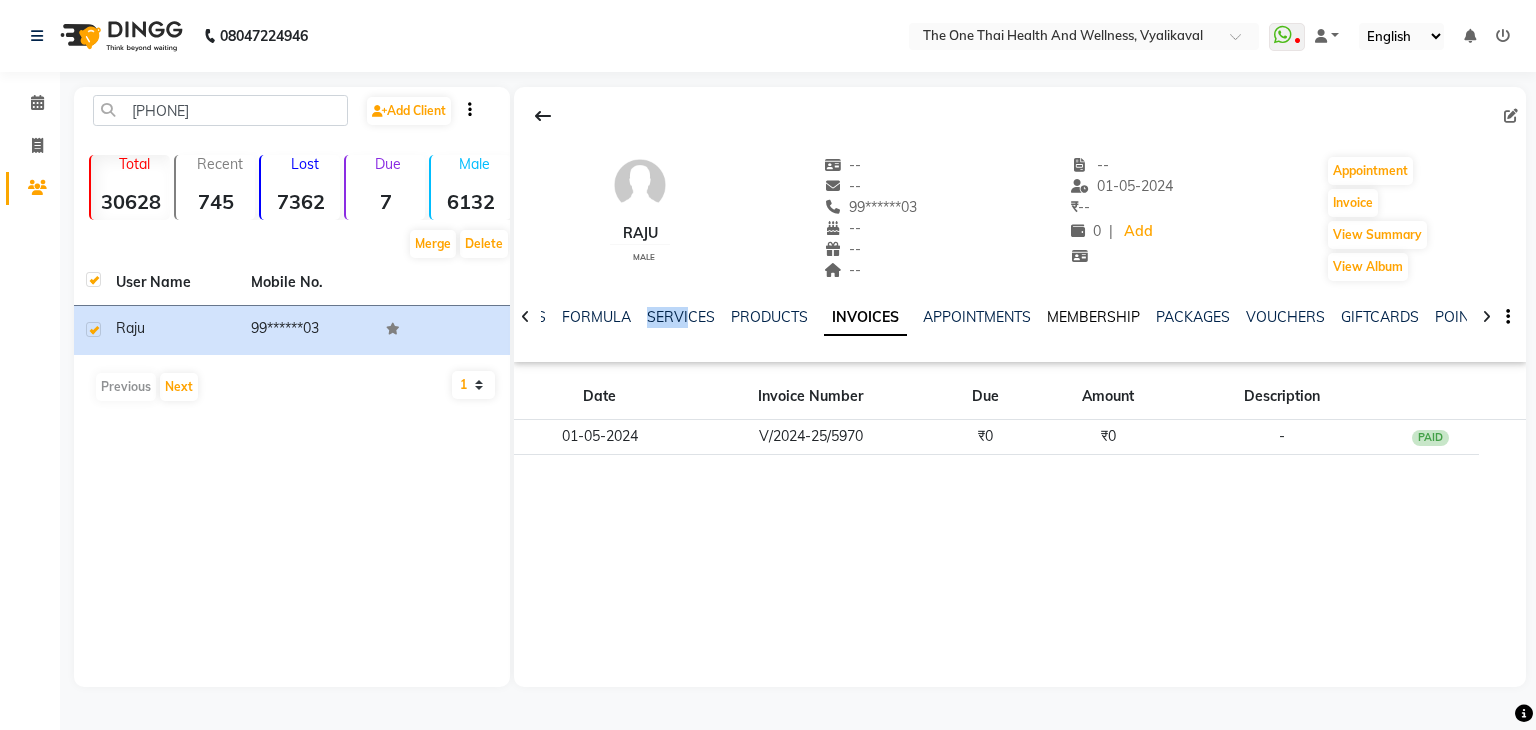 click on "MEMBERSHIP" 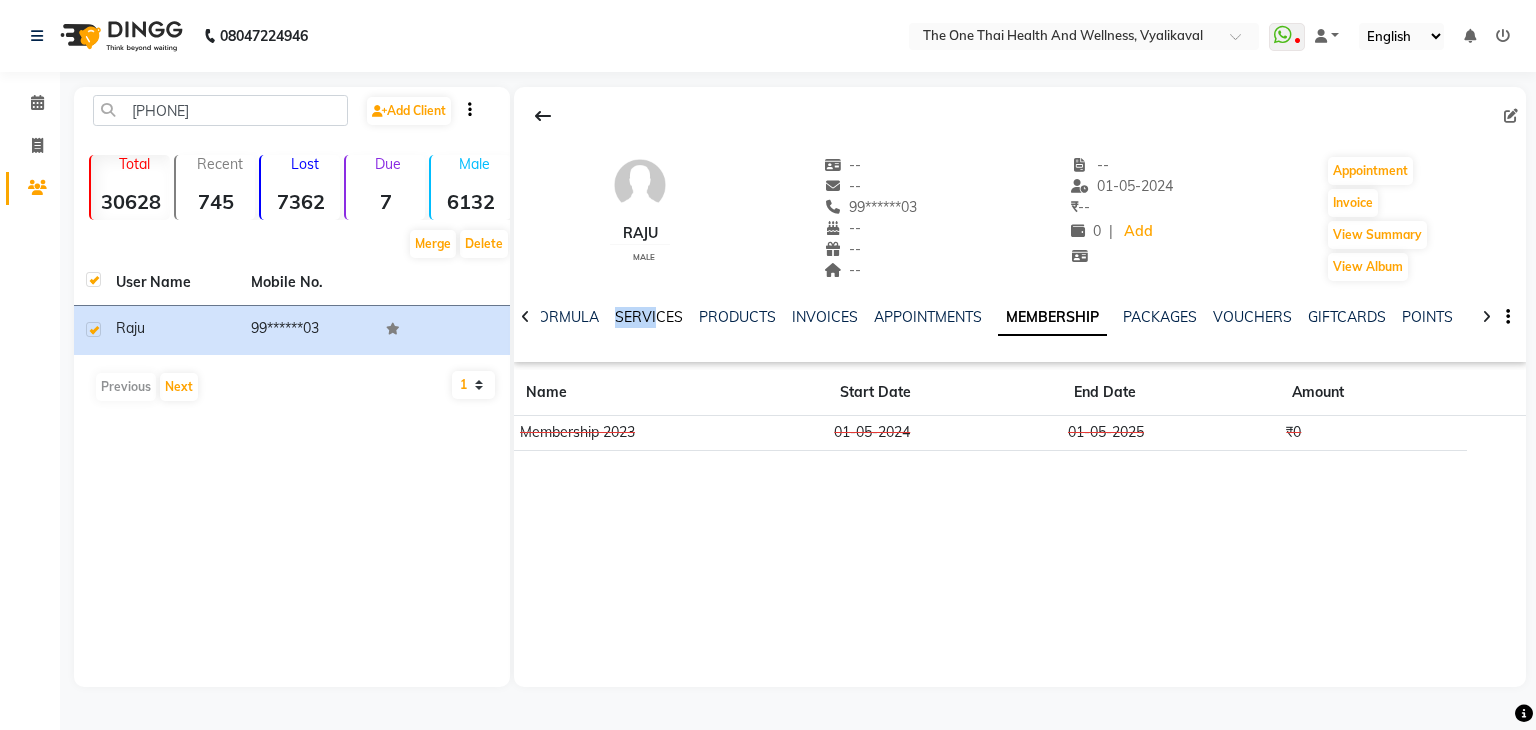 click on "SERVICES" 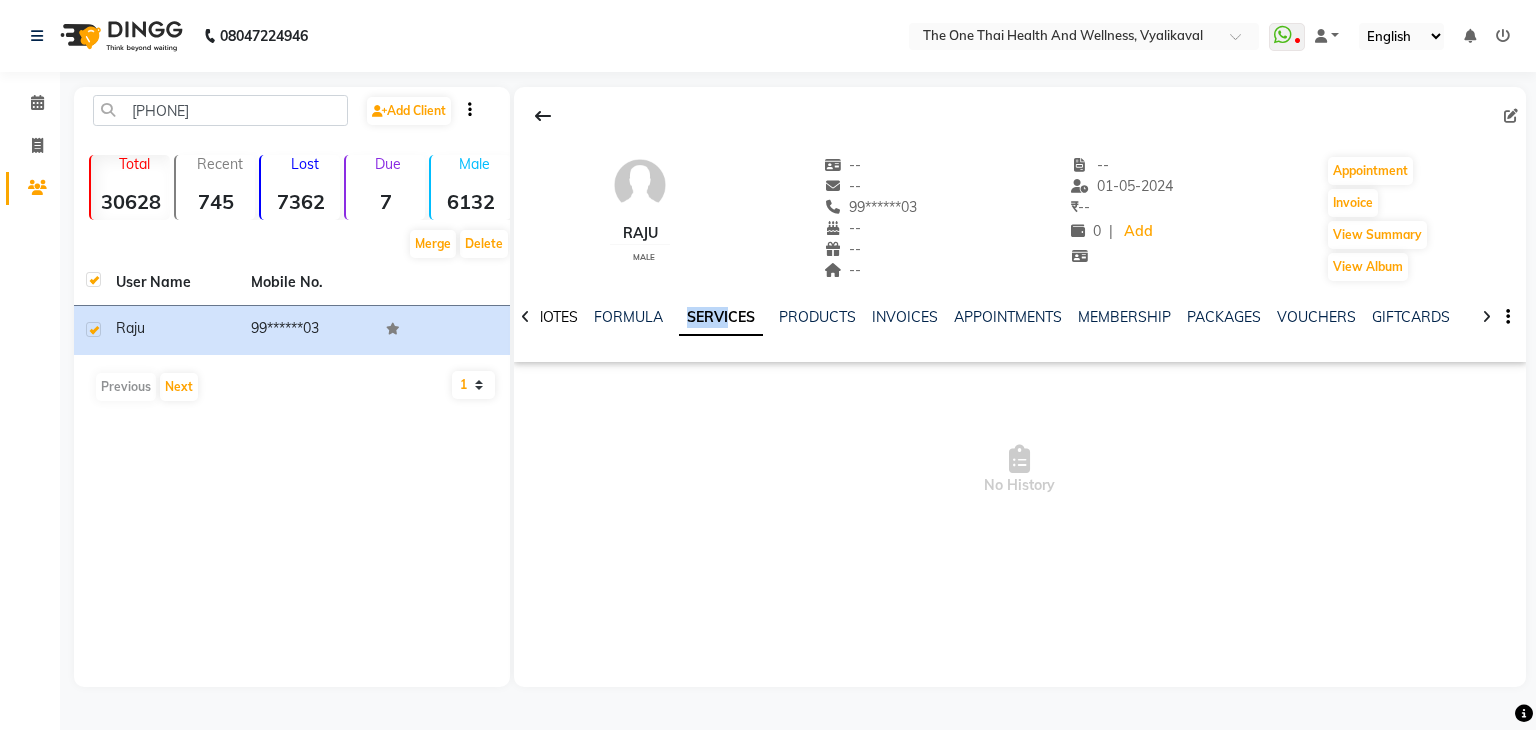 click on "NOTES" 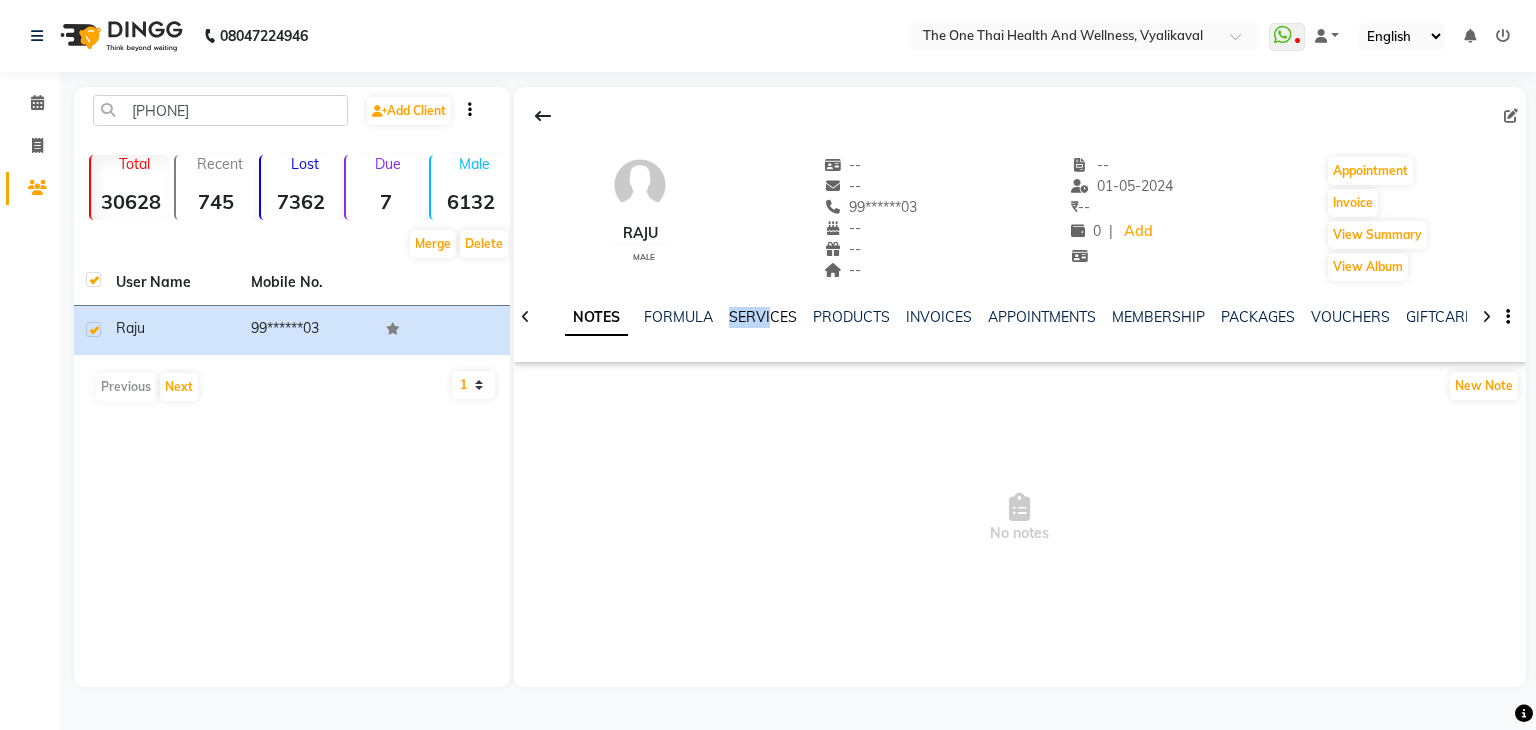 click on "SERVICES" 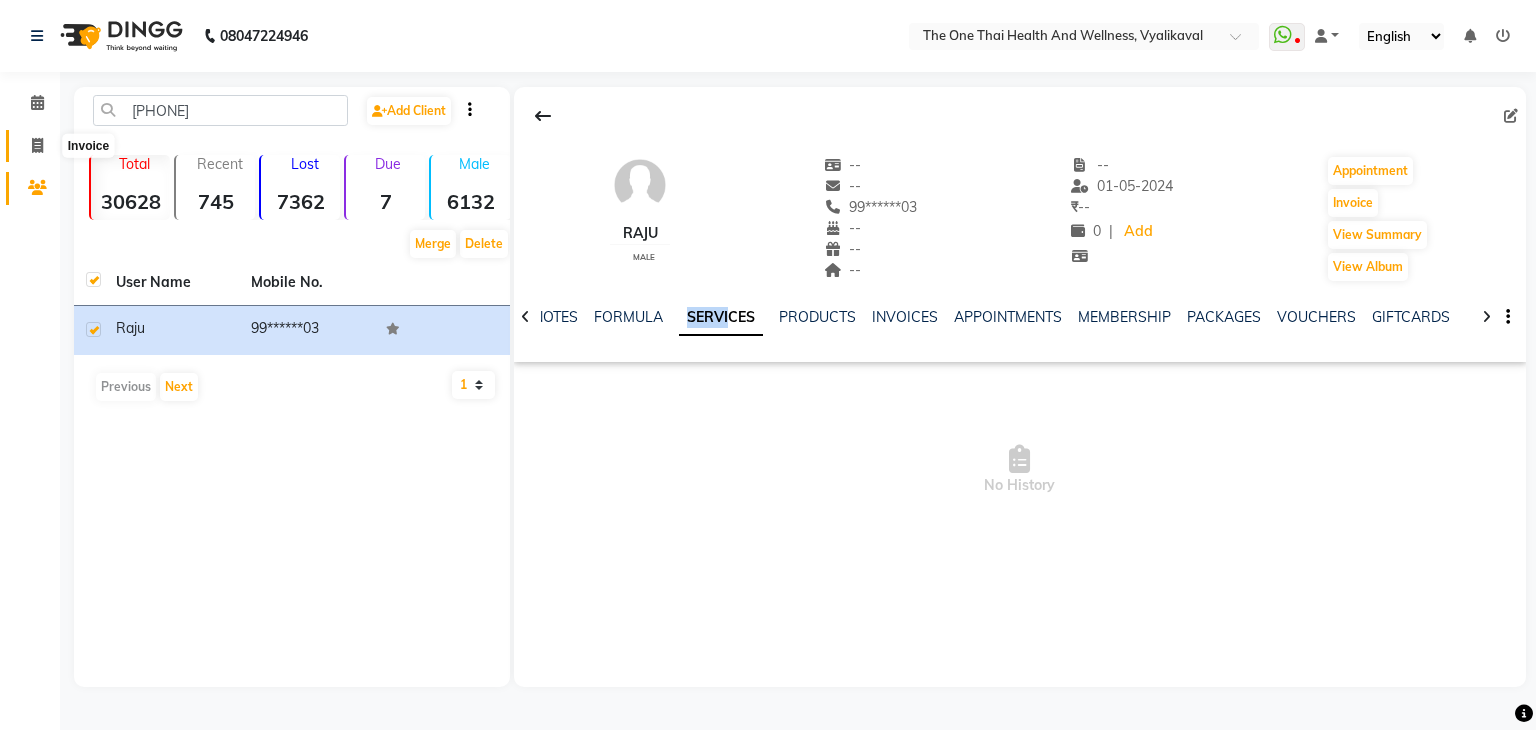 click 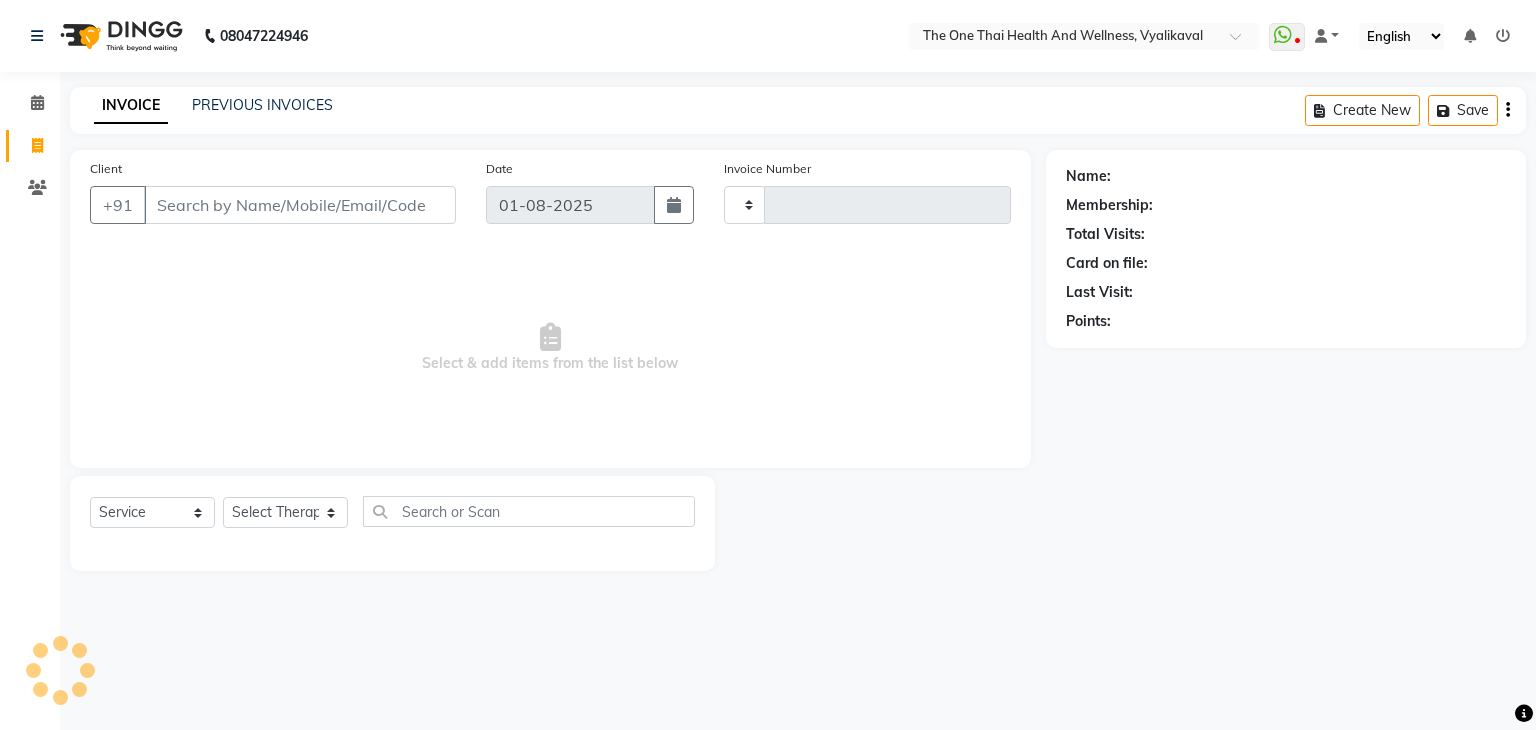 type on "1670" 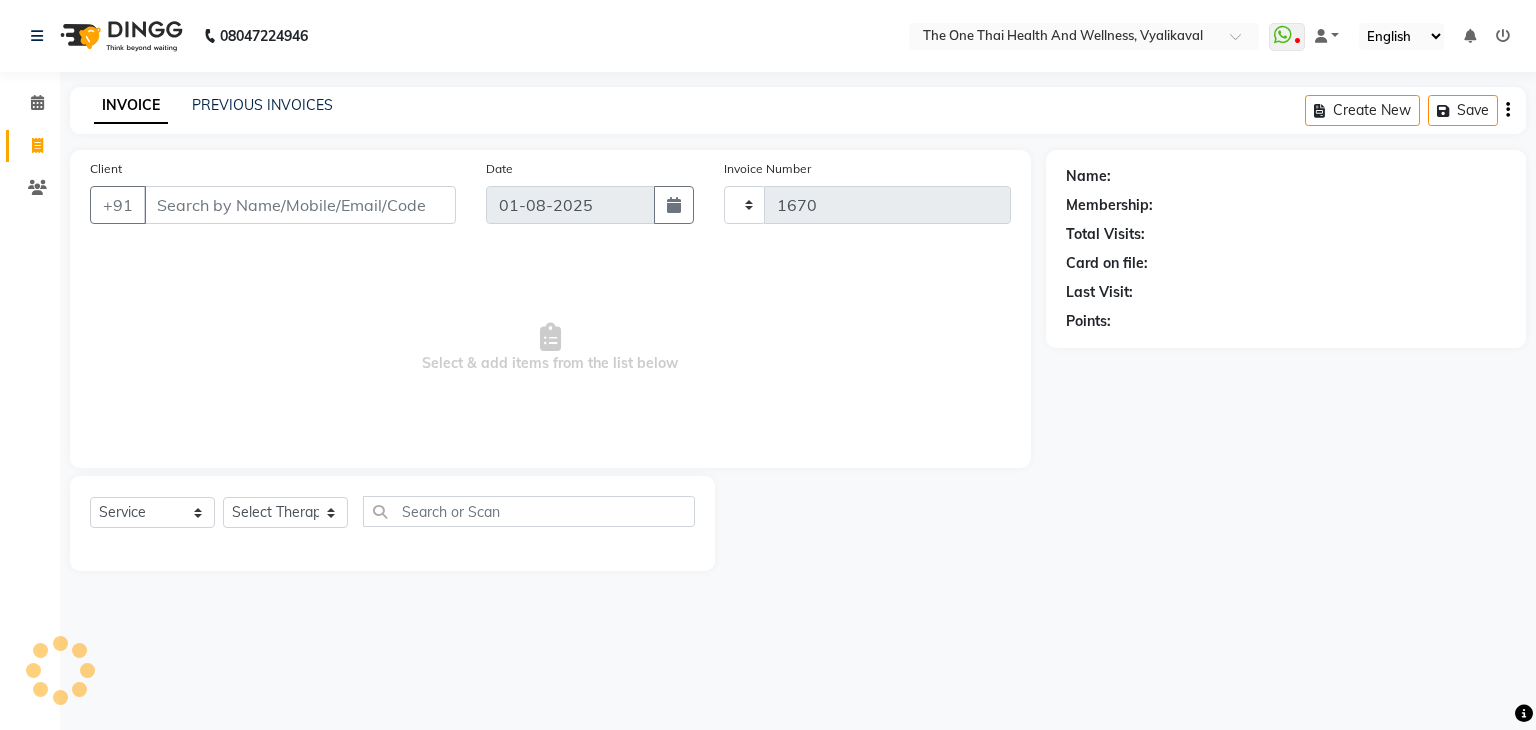 select on "5972" 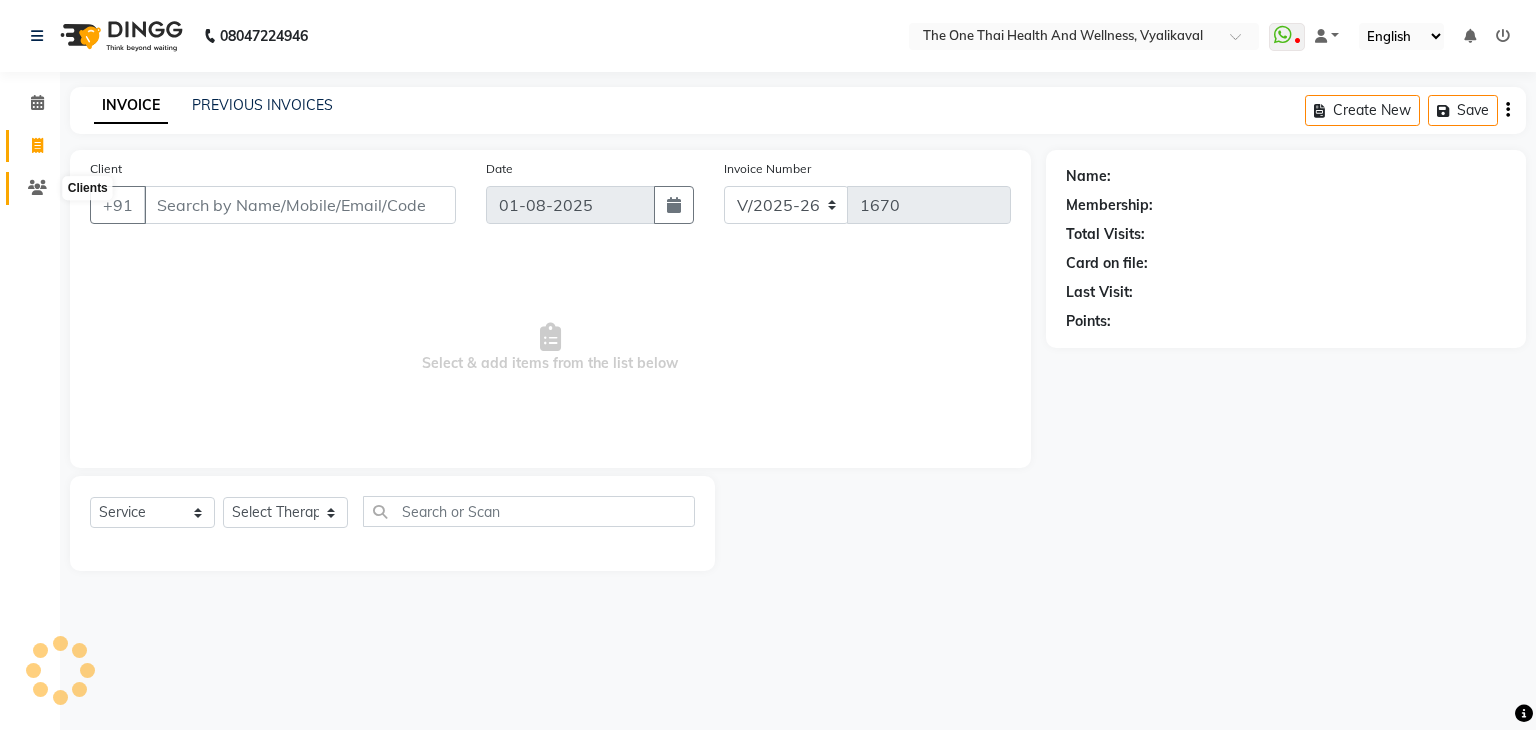 click 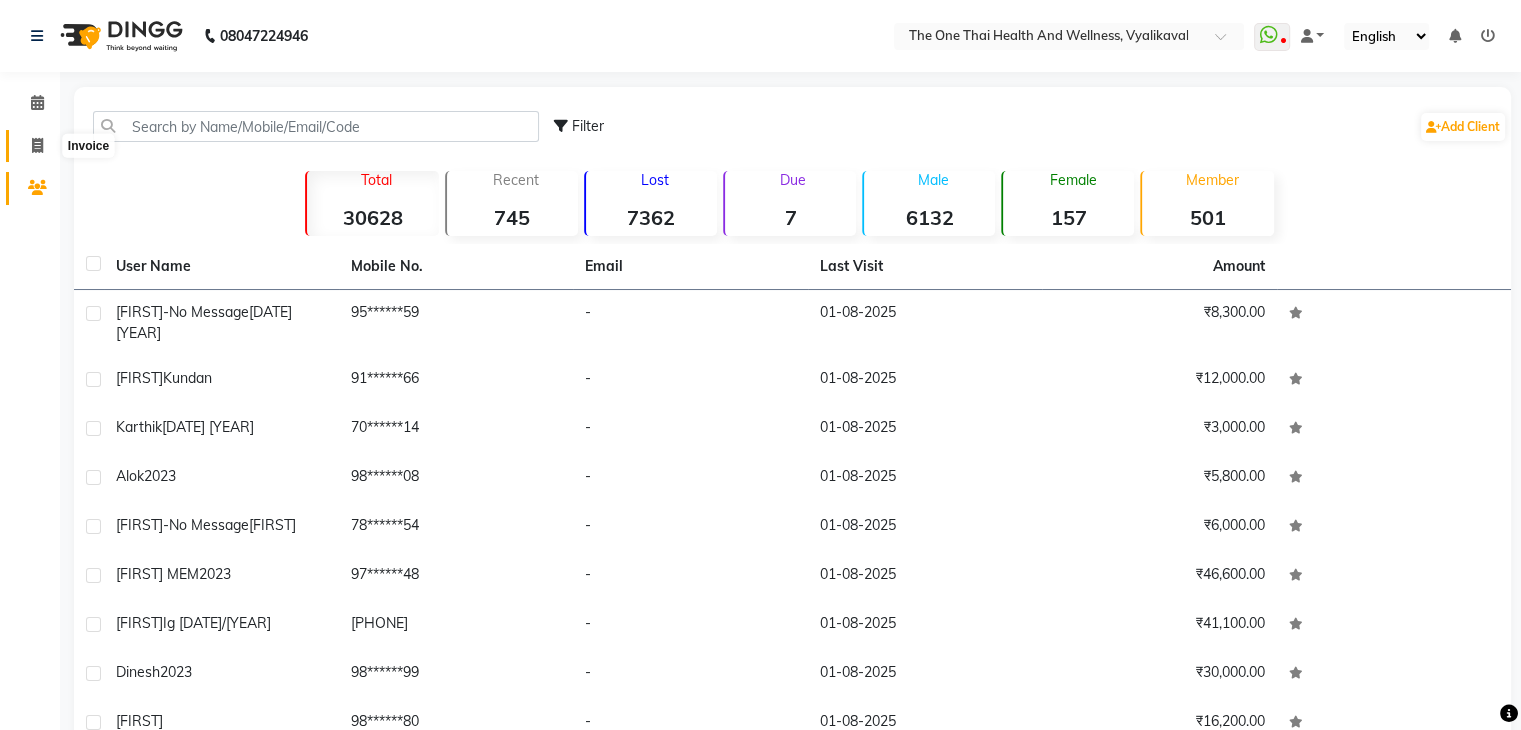 click 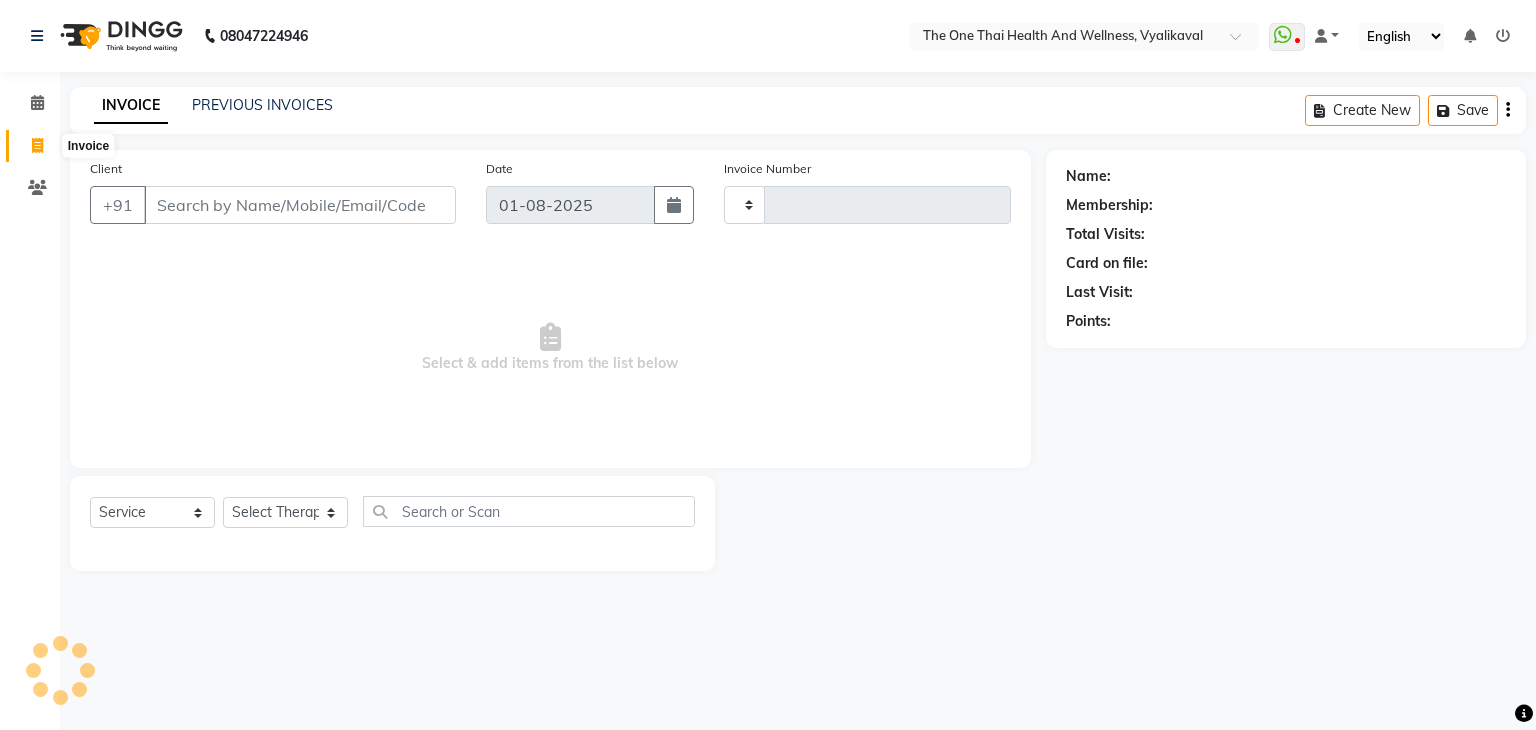 type on "1670" 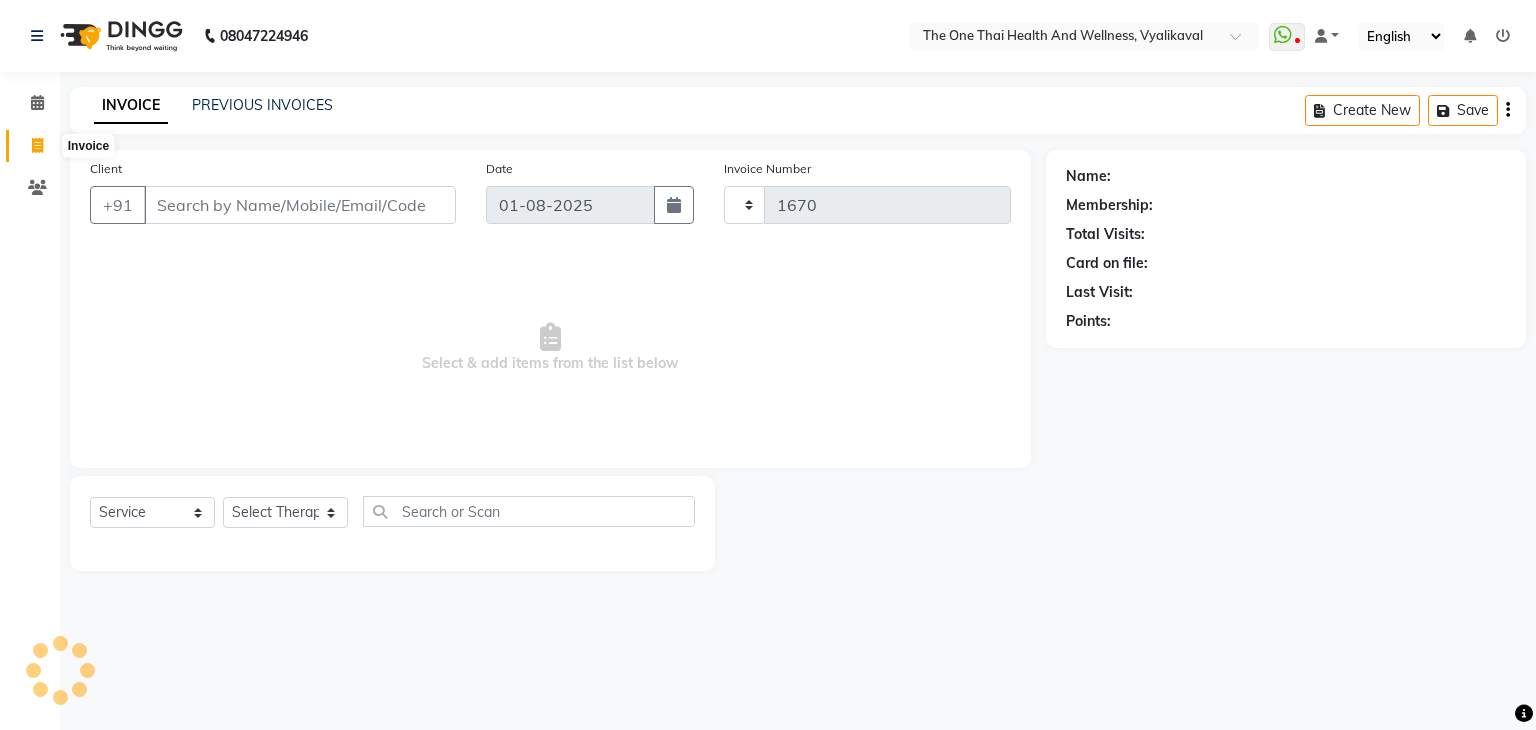 select on "5972" 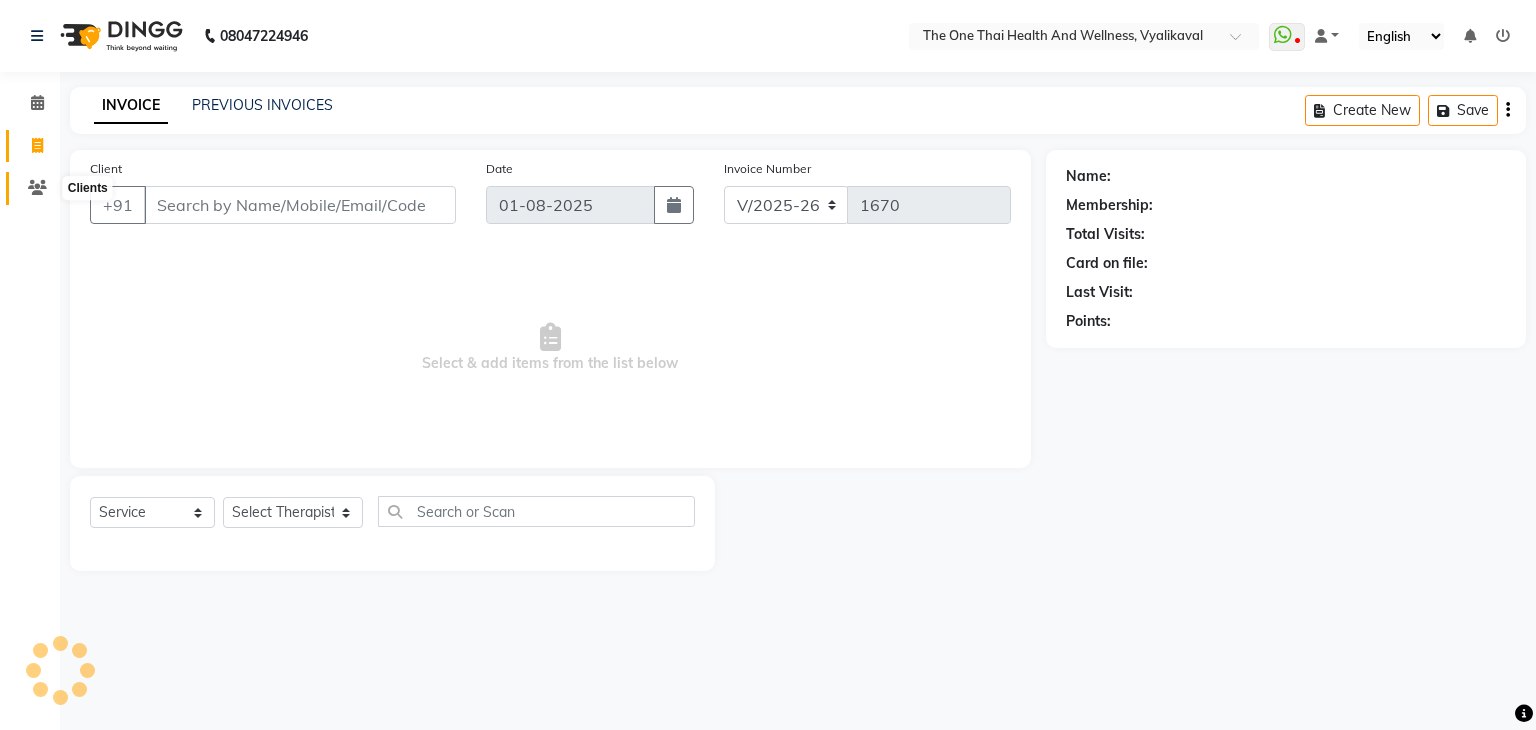 click 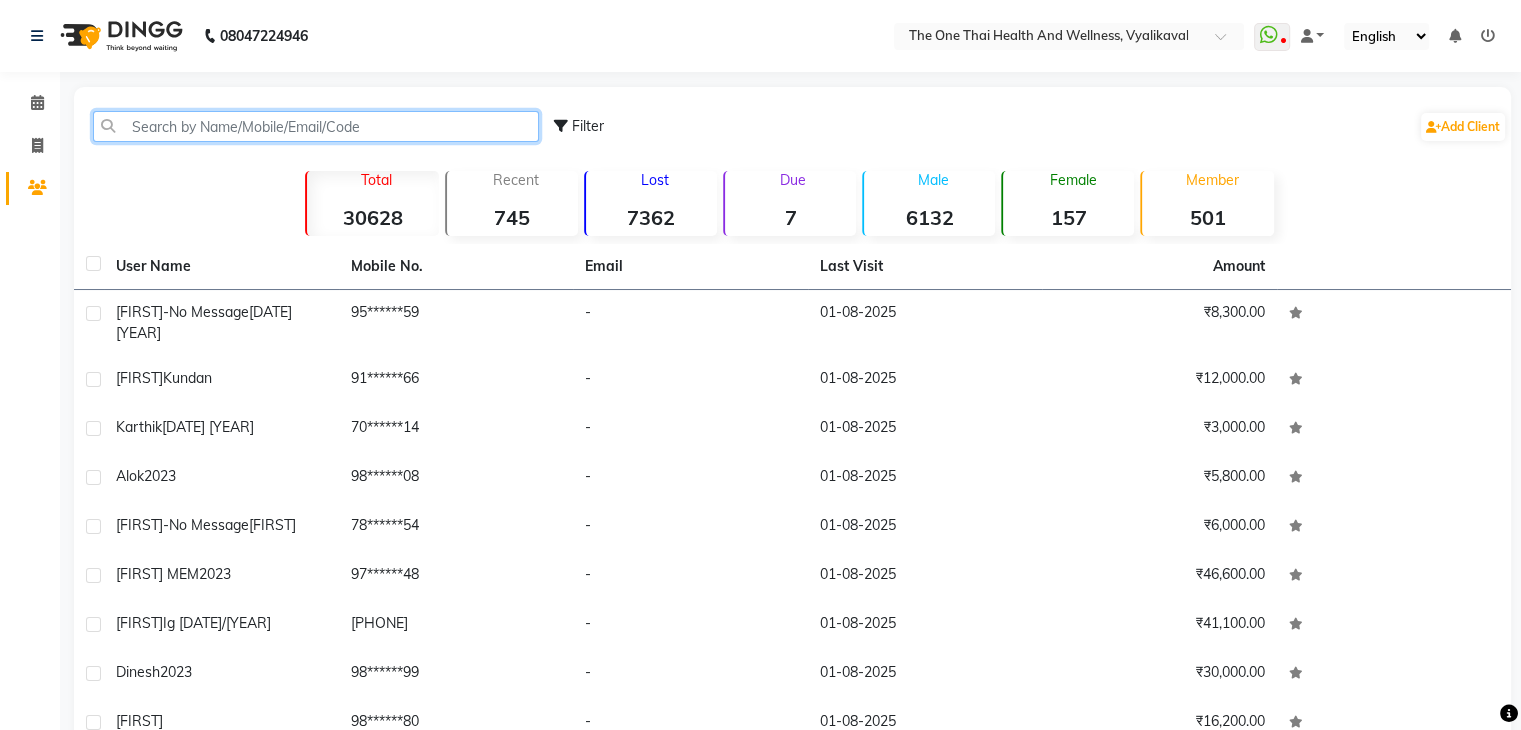 click 